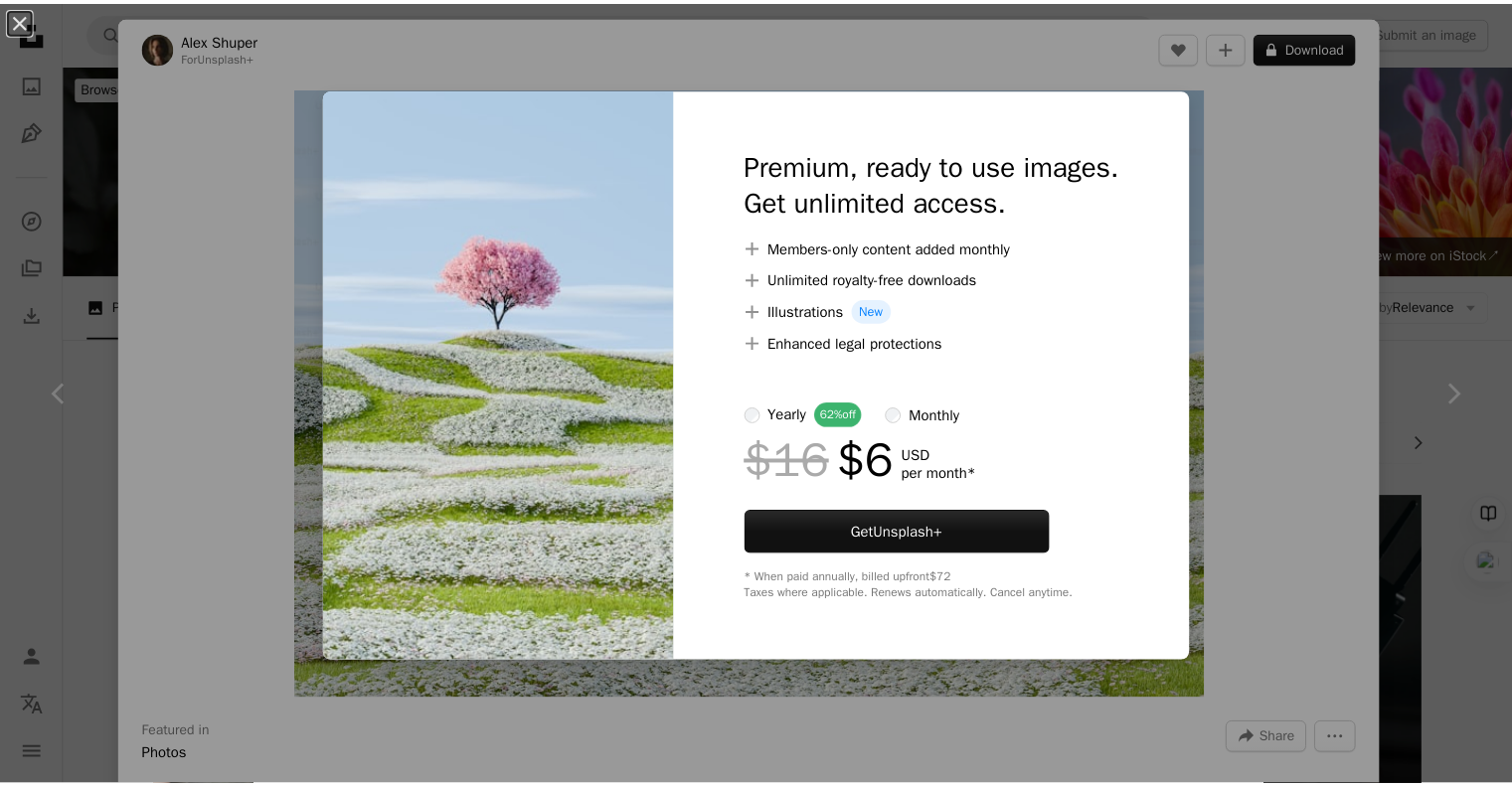 scroll, scrollTop: 14184, scrollLeft: 0, axis: vertical 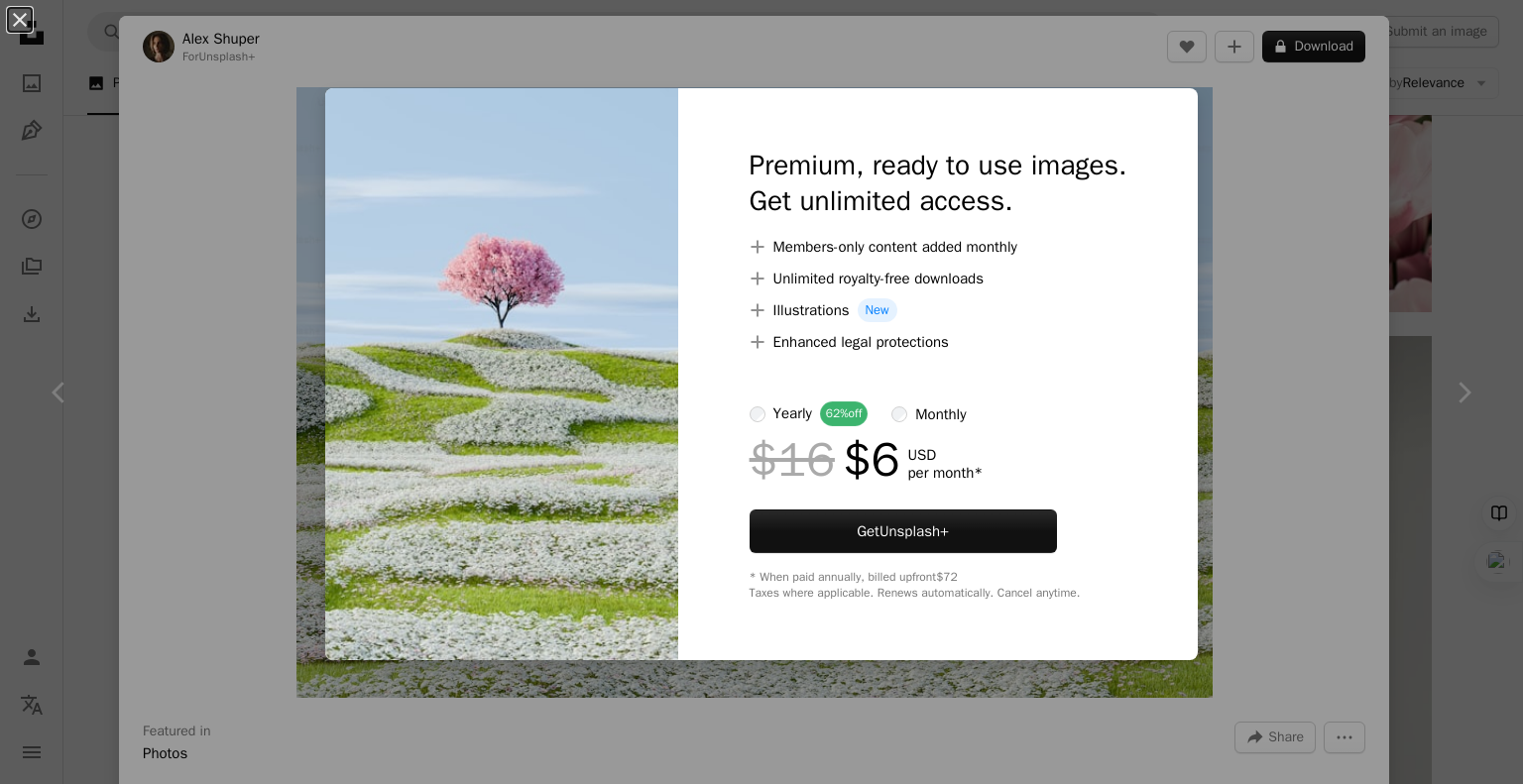 click on "An X shape Premium, ready to use images. Get unlimited access. A plus sign Members-only content added monthly A plus sign Unlimited royalty-free downloads A plus sign Illustrations  New A plus sign Enhanced legal protections yearly 62%  off monthly $16   $6 USD per month * Get  Unsplash+ * When paid annually, billed upfront  $72 Taxes where applicable. Renews automatically. Cancel anytime." at bounding box center [762, 392] 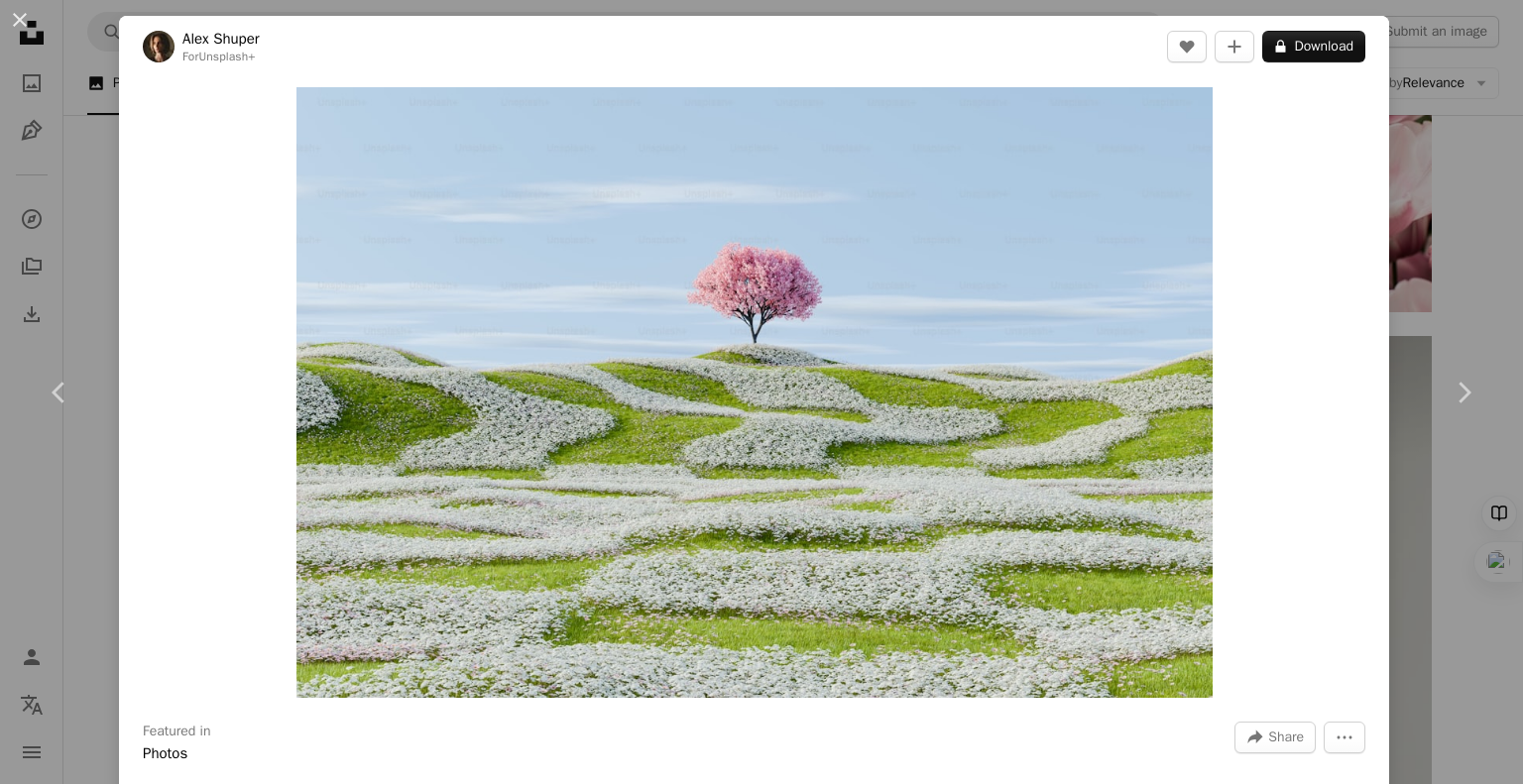 click on "[BRAND] logo [BRAND] [WORD] A photo [WORD] [WORD] A compass A stack of folders Download Person Localization icon navigation menu A magnifying glass ******* An X shape Visual search Get [BRAND]+ Log in Submit an image Browse premium images on [BRAND] | 20% off at [BRAND] ↗ Browse premium images on [BRAND] 20% off at [BRAND] ↗ View more ↗ View more on [BRAND] ↗ A photo Photos   [NUMBER]k [WORD] [WORD]   [NUMBER]k A stack of folders Collections   [NUMBER]k A group of people Users   [NUMBER]k A copyright icon © License Arrow down Aspect ratio Orientation Arrow down Unfold Sort by  Relevance Arrow down Filters Filters Flowers Chevron right bouquet roses flower white flowers flower bouquet flower field plants flowers bouquet peonies wild flowers wildflowers flower garden Plus sign for [BRAND]+ A heart A plus sign [FIRST] [LAST] For  [BRAND]+ A lock Download A heart A plus sign [FIRST] [LAST] Available for hire A checkmark inside of a circle Arrow pointing down A heart A plus sign [FIRST] [LAST] Available for hire J M" at bounding box center (762, -4777) 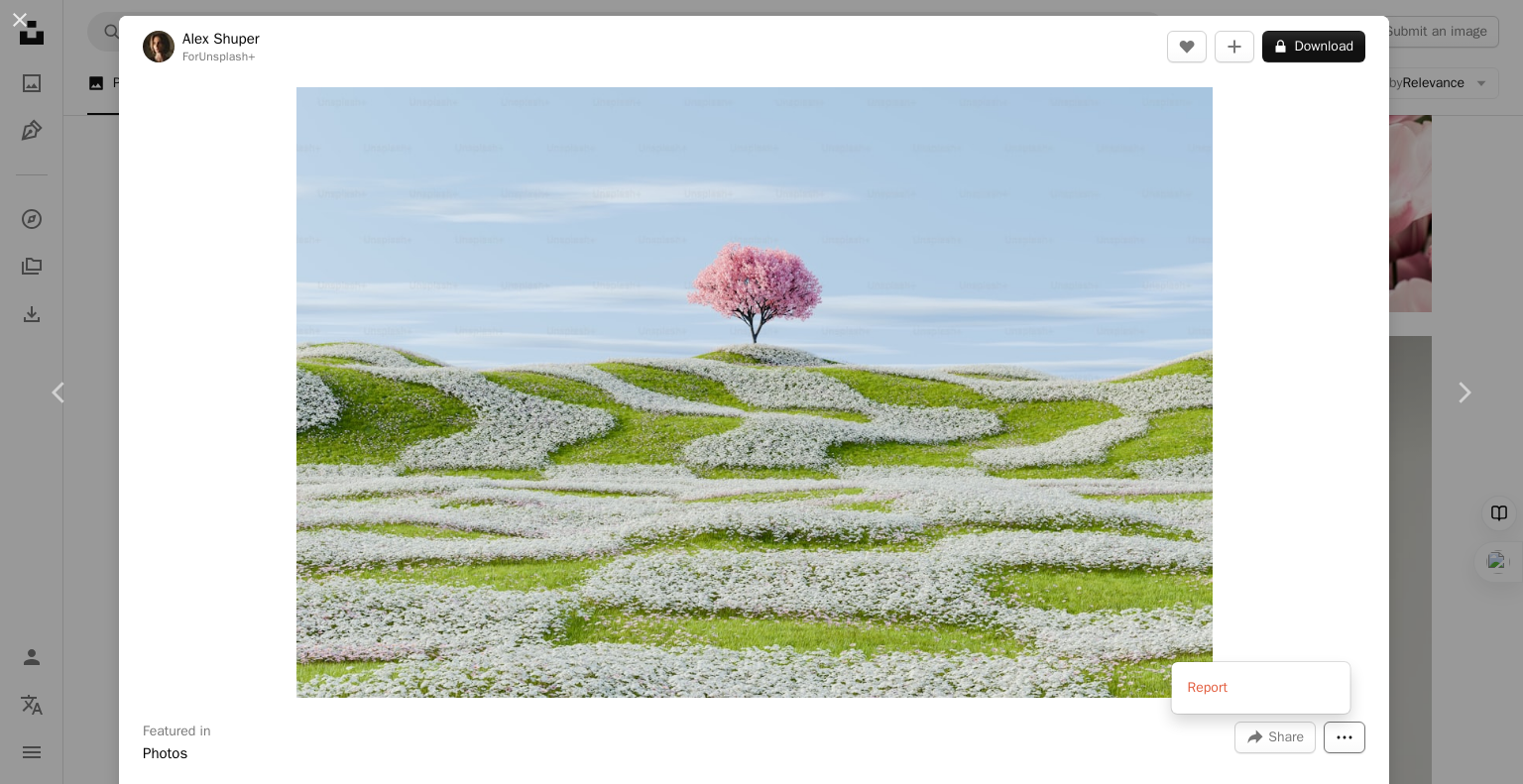 click 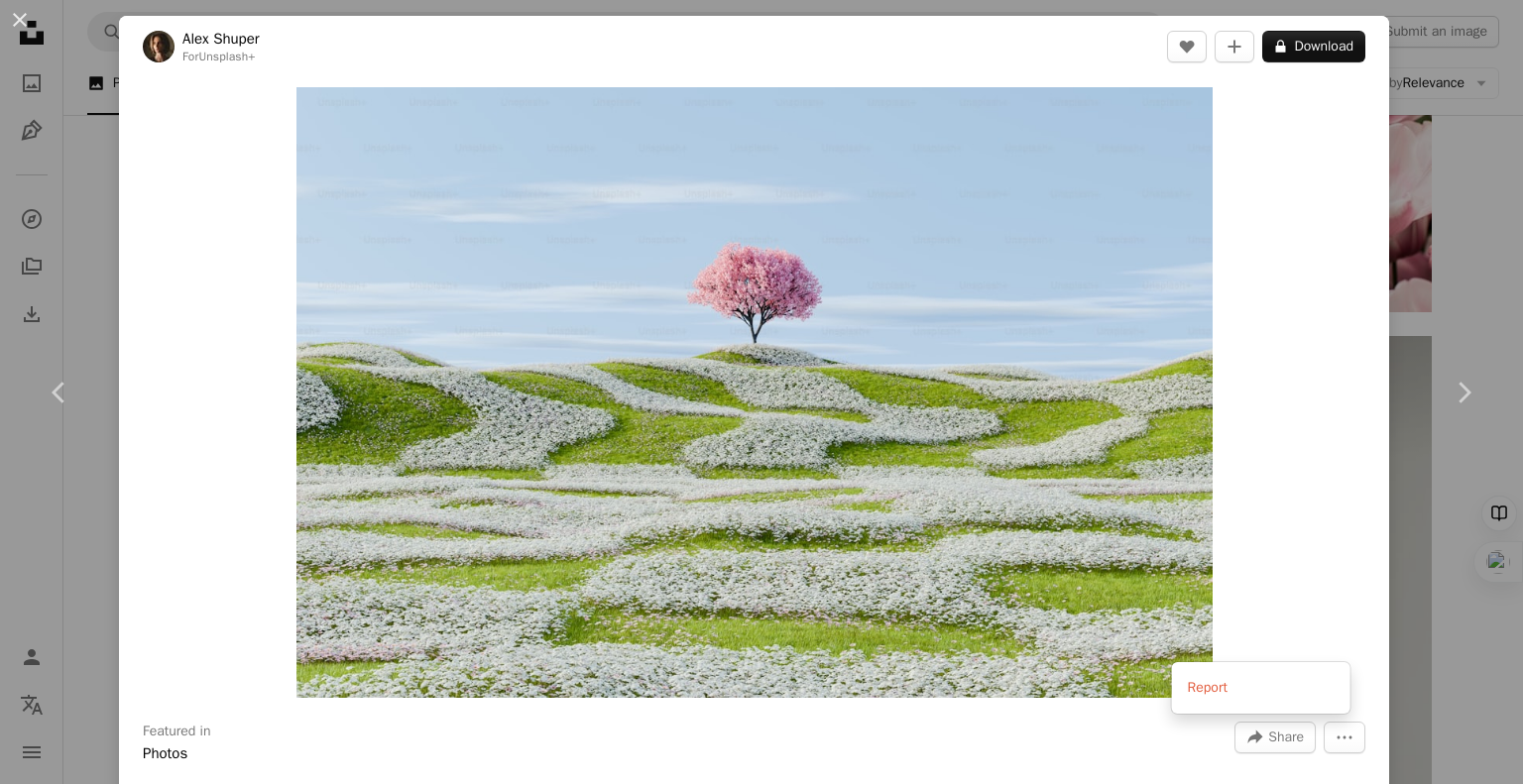 click on "An X shape Chevron left Chevron right [FIRST] [LAST] For Unsplash+ A heart A plus sign A lock Download Zoom in Featured in Photos A forward-right arrow Share More Actions Calendar outlined Published on [DATE], [YEAR] Safety Licensed under the Unsplash+ License background flowers art spring clouds grass cherry blossom blossom flower field nature landscape wildflowers grass field seasons spring landscape cherry blossom tree digital minimalism hill landscape Backgrounds From this series Plus sign for Unsplash+ Related images Plus sign for Unsplash+ A heart A plus sign A Chosen Soul For Unsplash+ A lock Download Plus sign for Unsplash+ A heart A plus sign [FIRST] [LAST] For Unsplash+ A lock Download Plus sign for Unsplash+ A heart A plus sign [FIRST] [LAST] For Unsplash+ A lock Download Plus sign for Unsplash+ A heart A plus sign [FIRST] [LAST] For Unsplash+ A lock Download Plus sign for Unsplash+ A heart A plus sign A Chosen Soul For Unsplash+ A lock Download Plus sign for Unsplash+ A heart A plus sign [FIRST]" at bounding box center (762, 392) 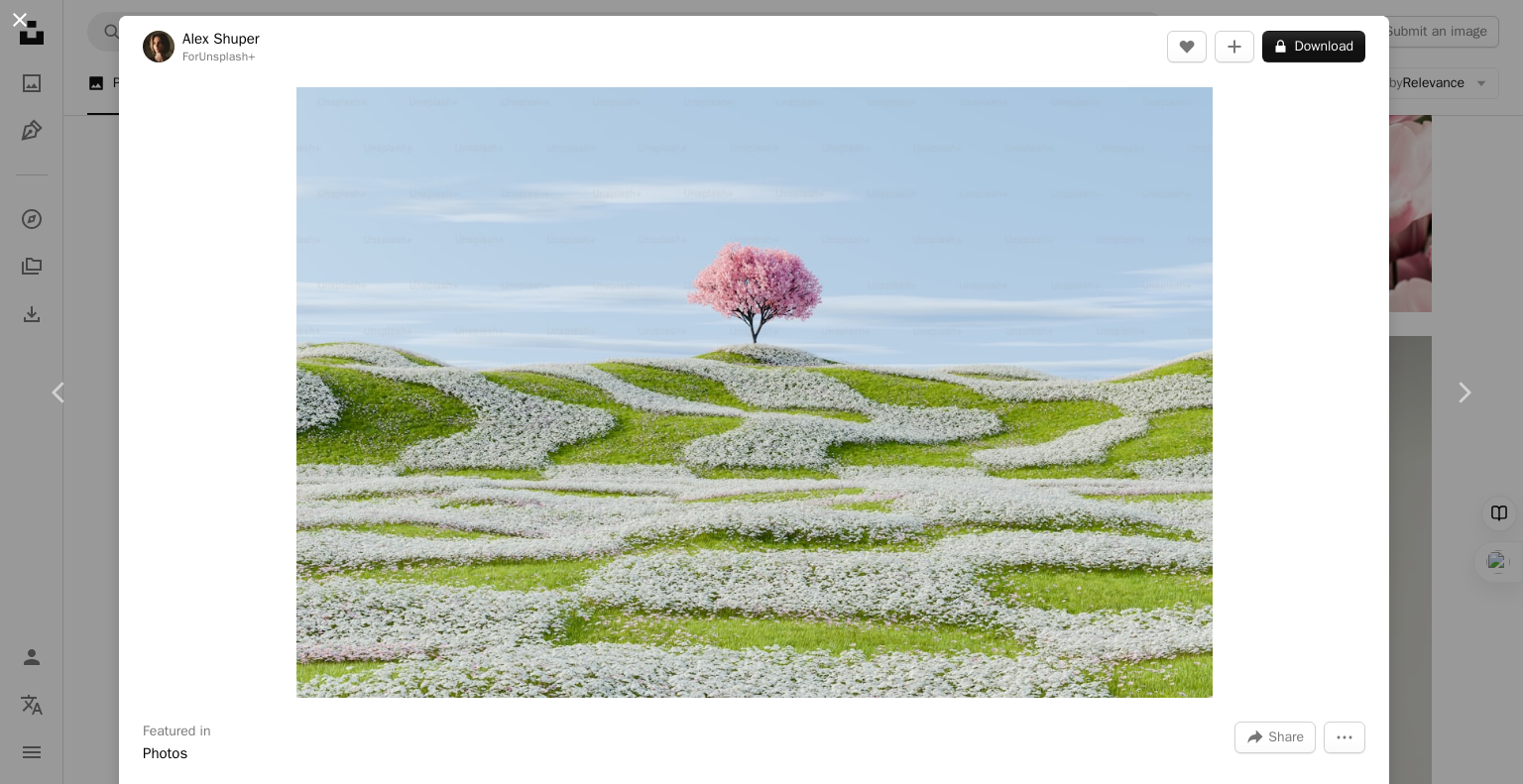 click on "An X shape" at bounding box center [20, 20] 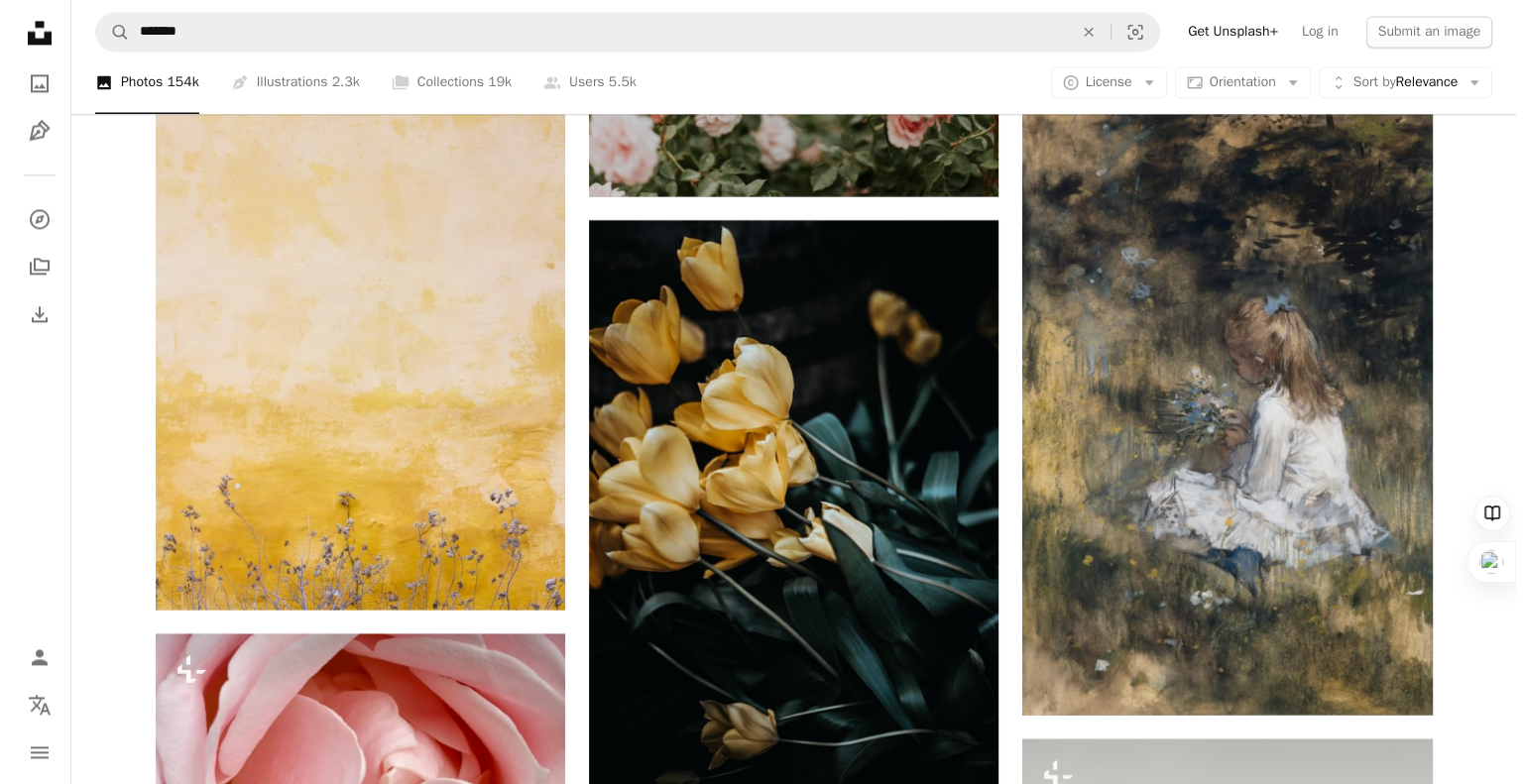 scroll, scrollTop: 17979, scrollLeft: 0, axis: vertical 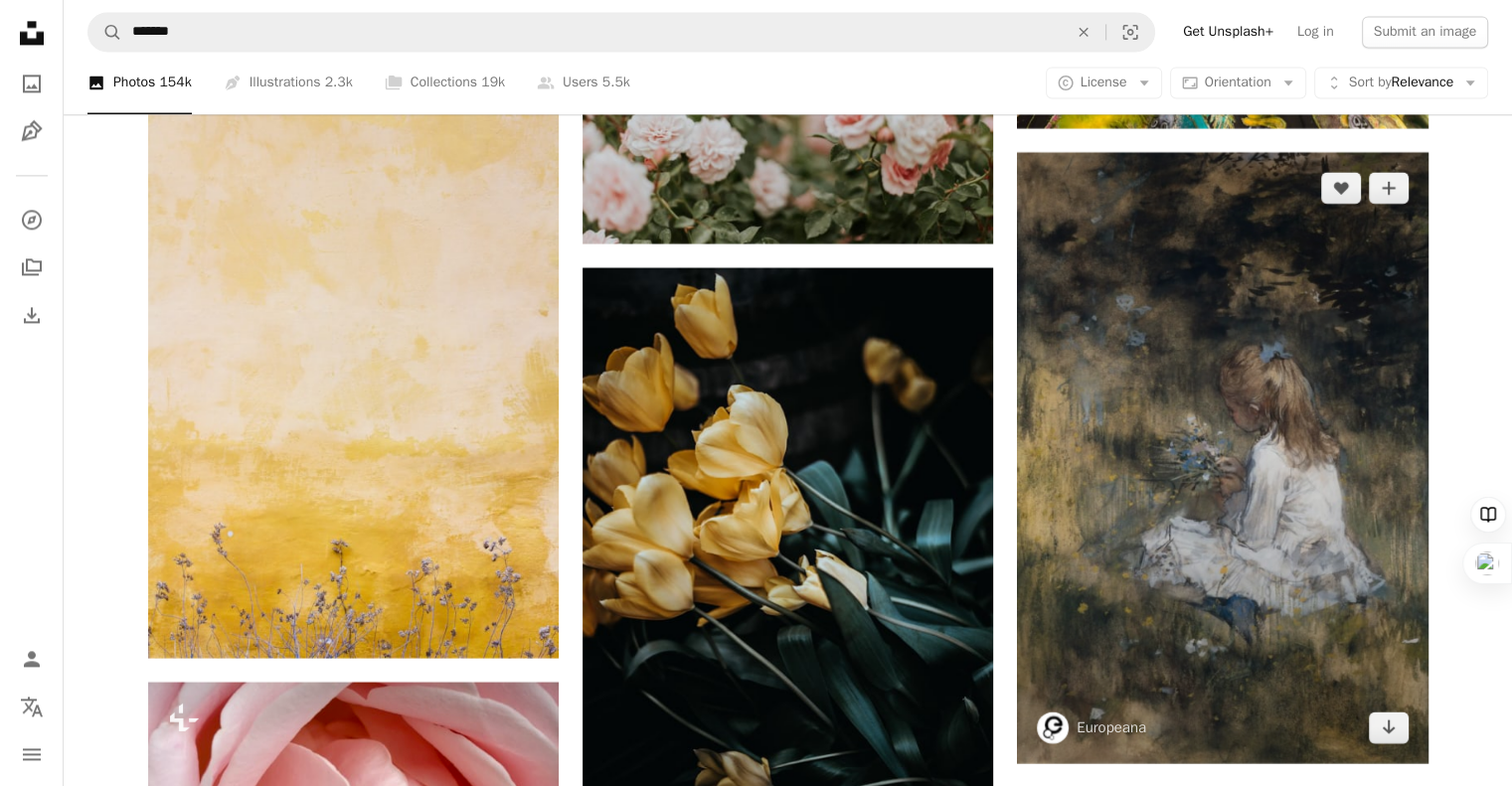 click at bounding box center [1222, 457] 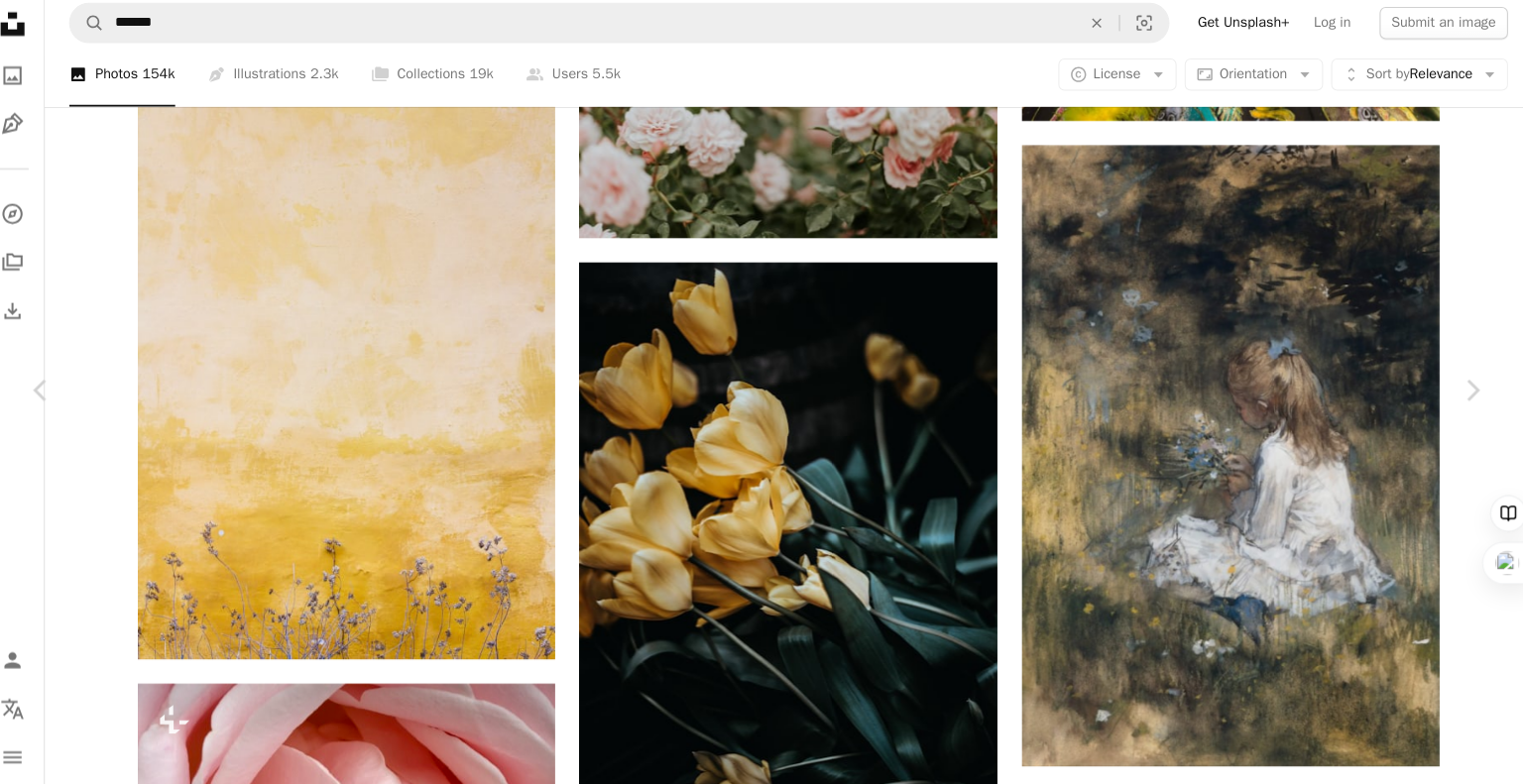 scroll, scrollTop: 17978, scrollLeft: 0, axis: vertical 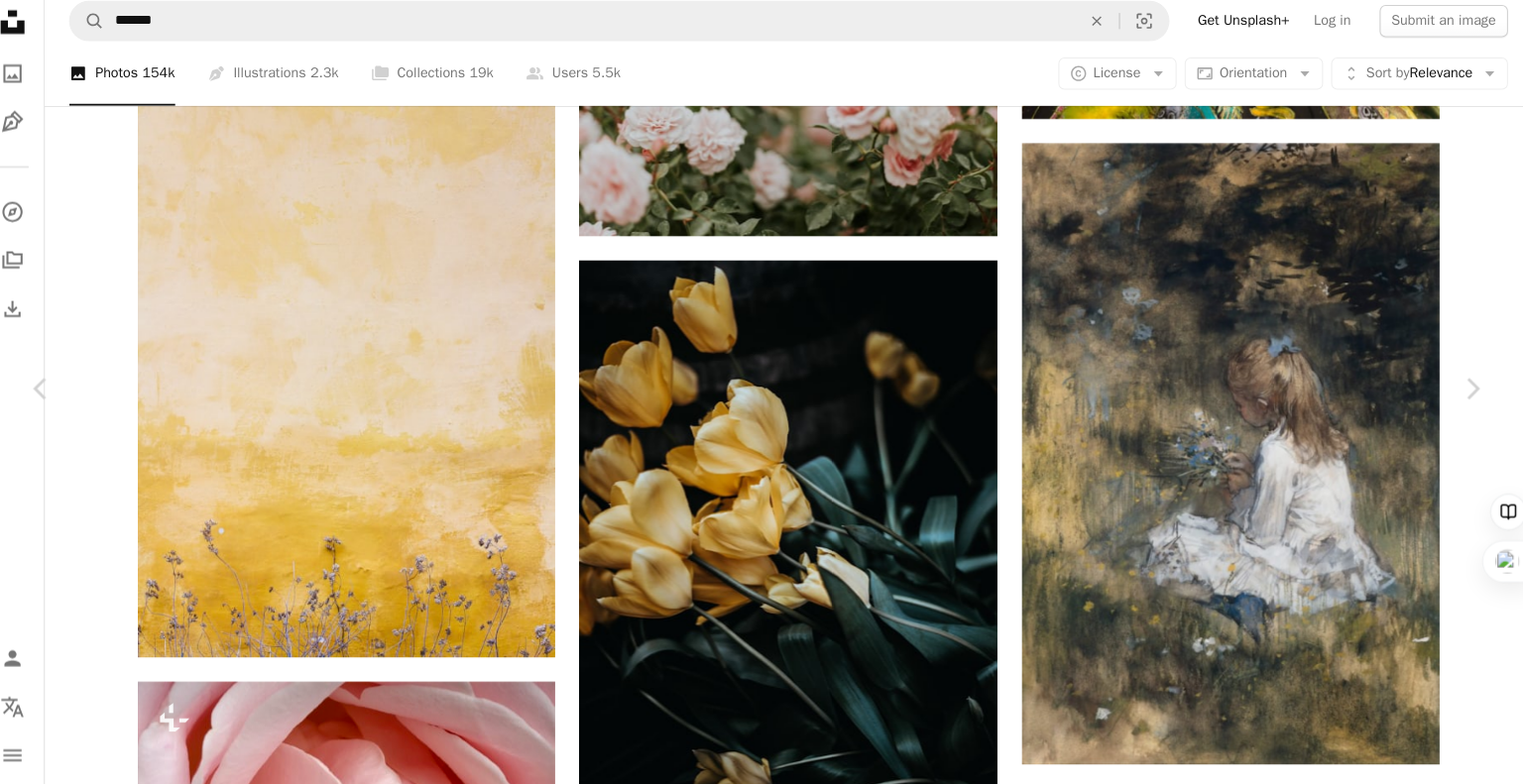 click on "An X shape" at bounding box center (20, 20) 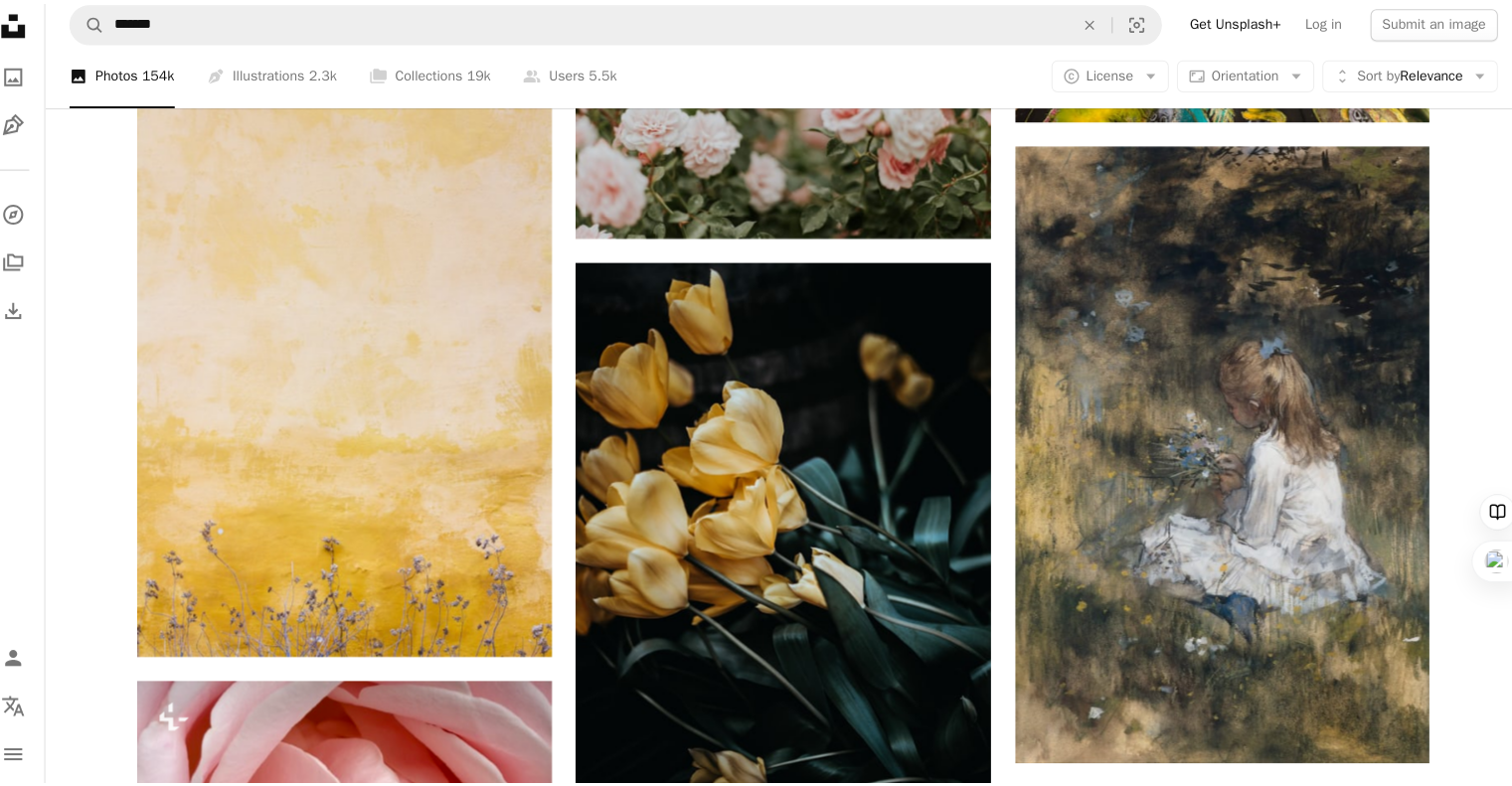 scroll, scrollTop: 18025, scrollLeft: 0, axis: vertical 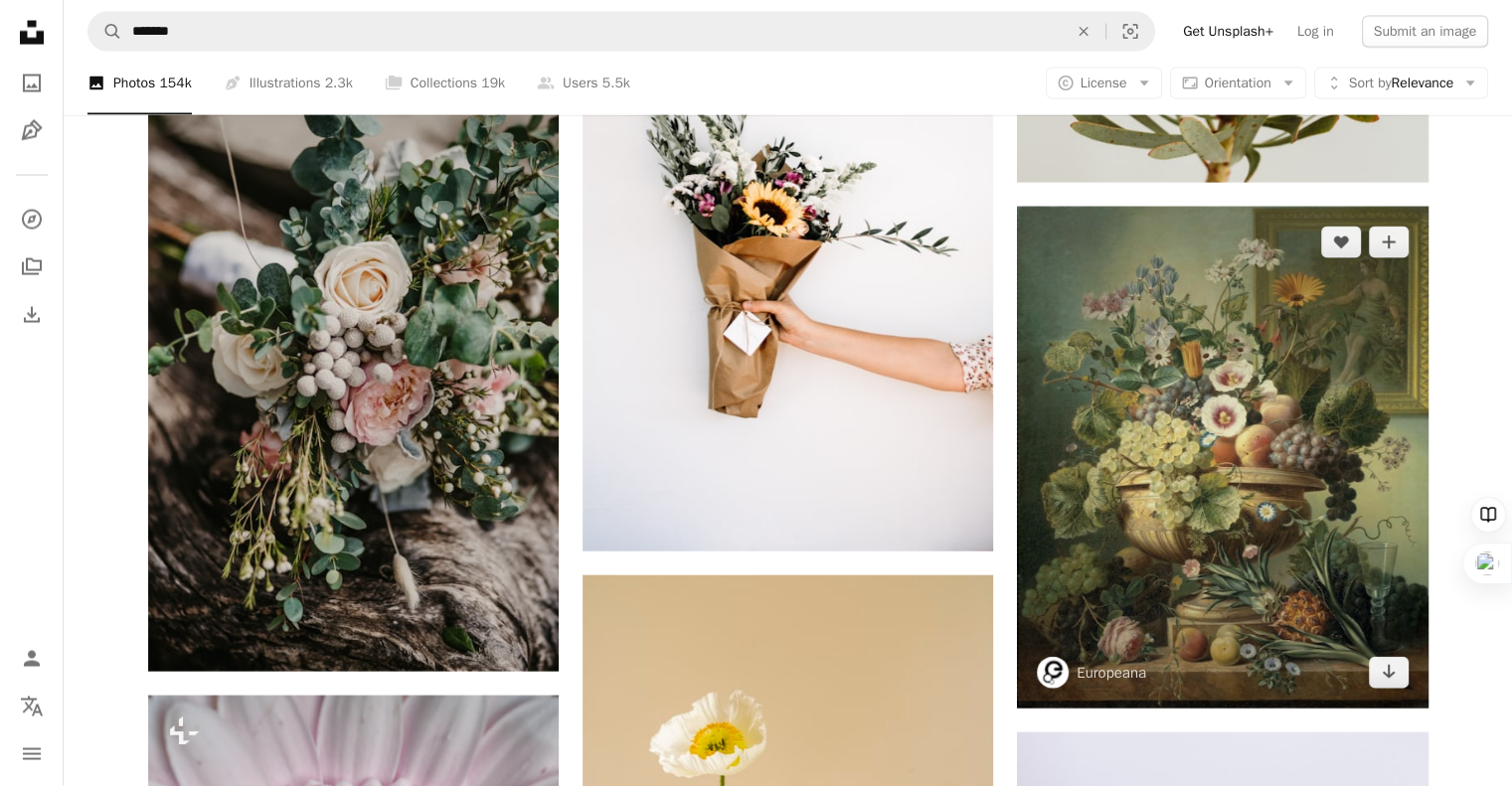 click at bounding box center (1222, 457) 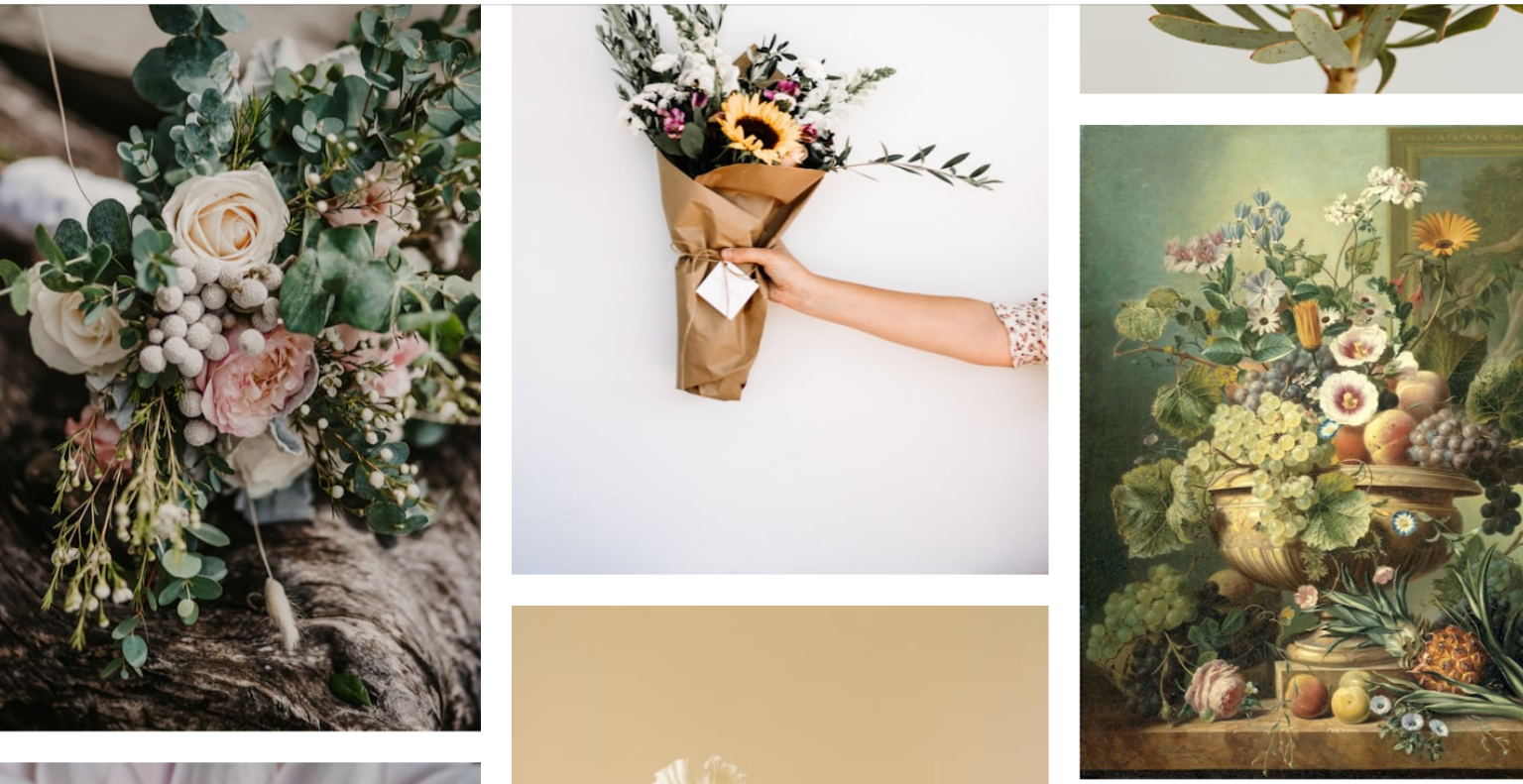 scroll, scrollTop: 19196, scrollLeft: 0, axis: vertical 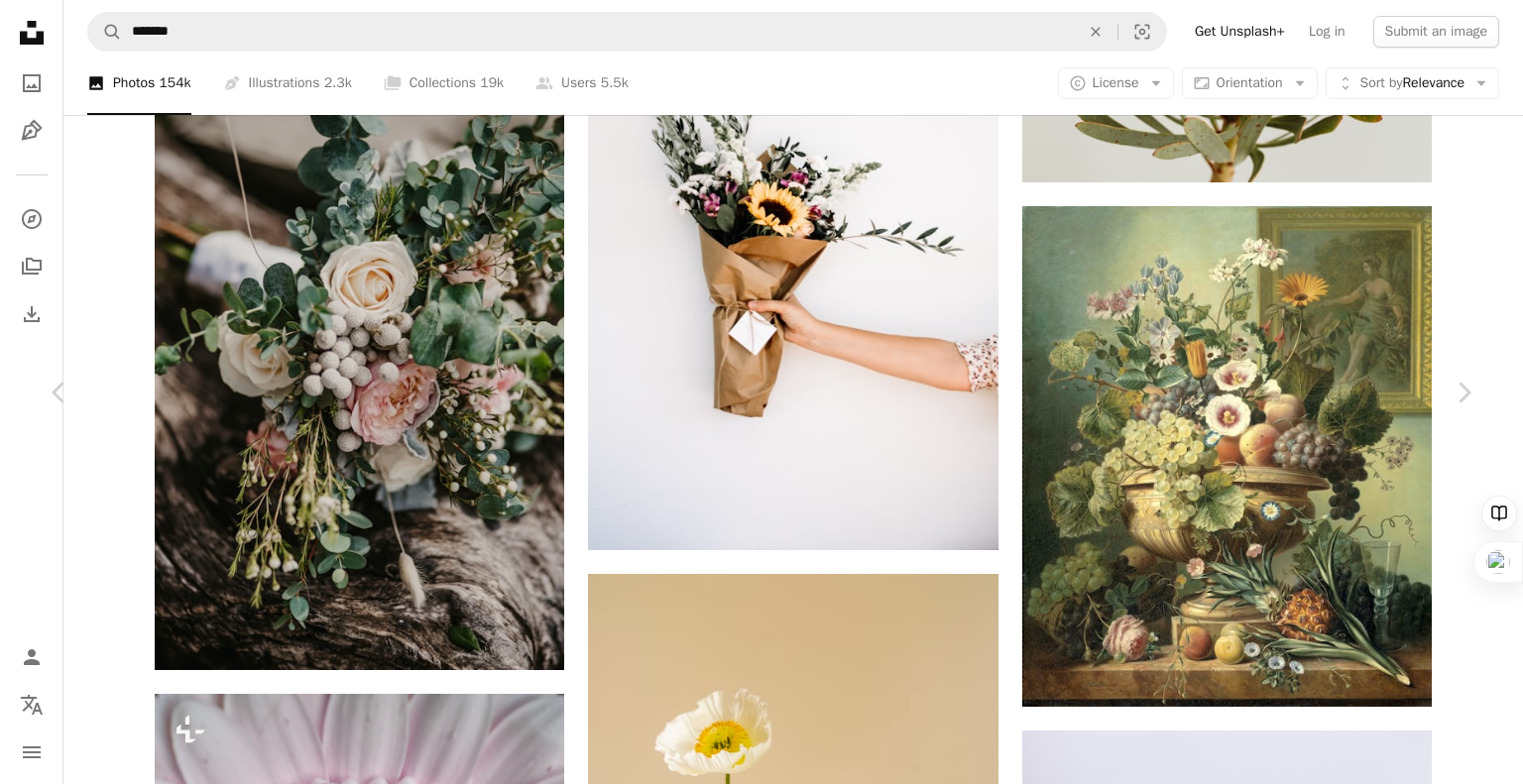 click on "An X shape" at bounding box center [20, 20] 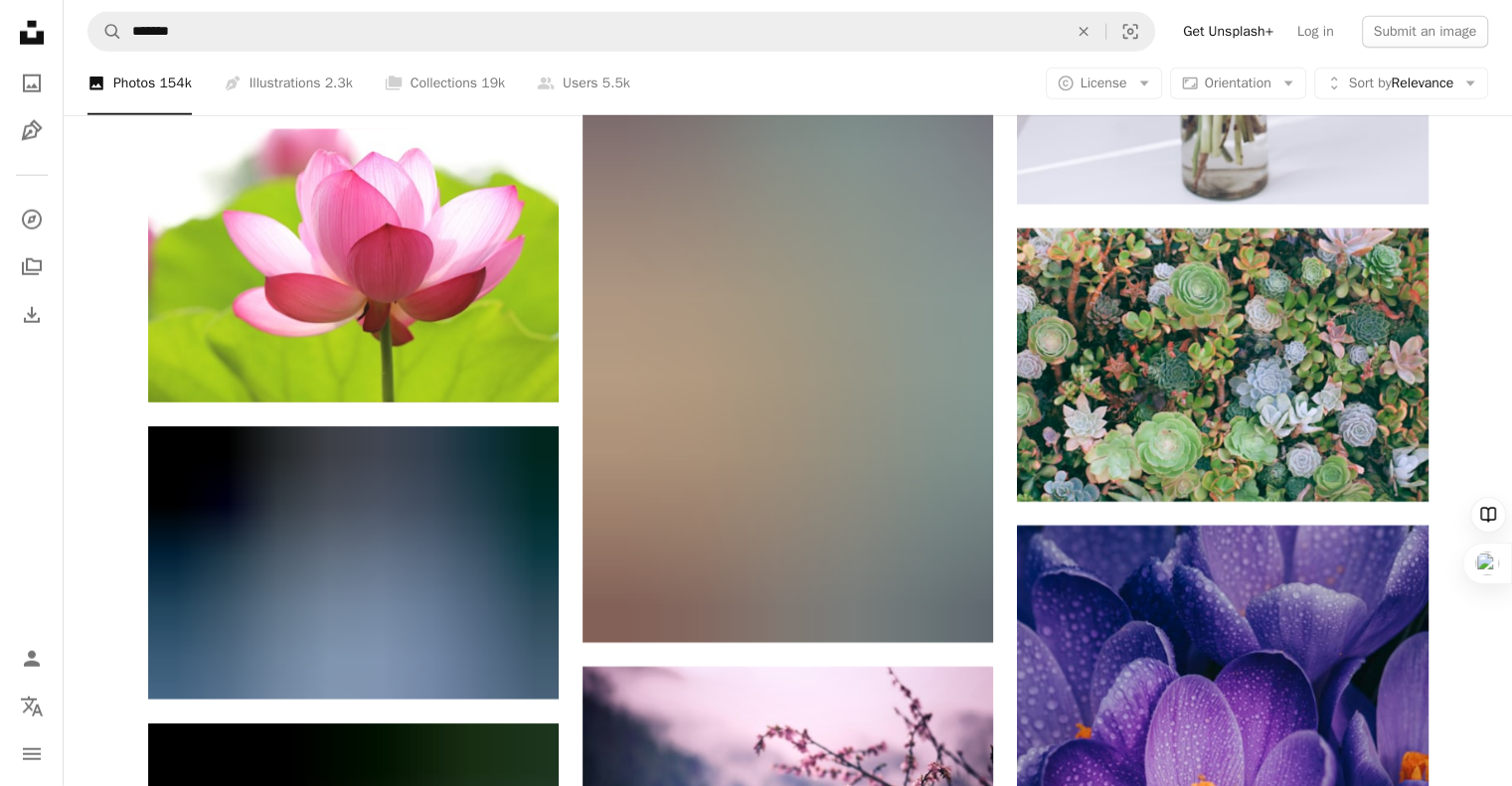 scroll, scrollTop: 20362, scrollLeft: 0, axis: vertical 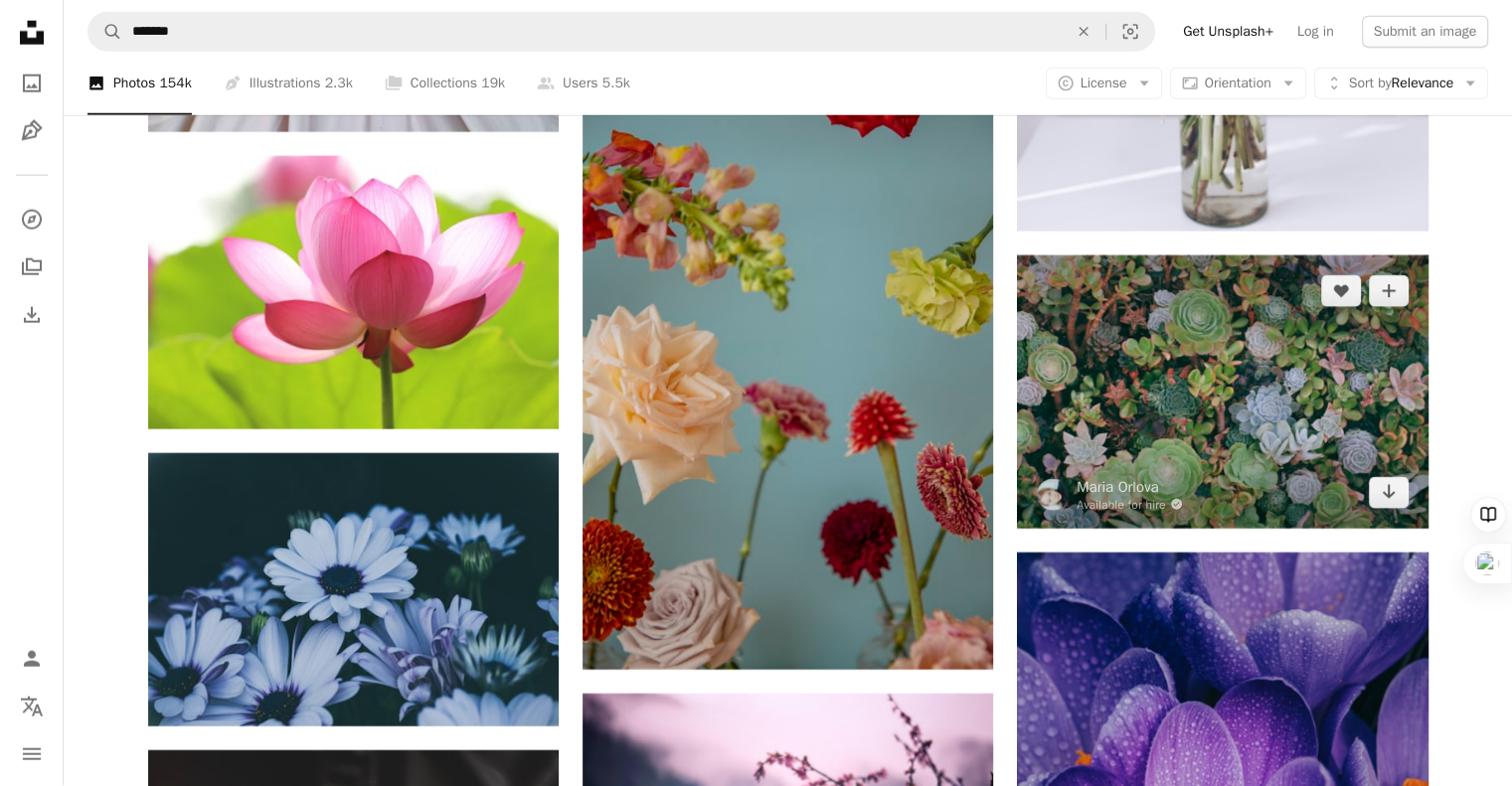 click at bounding box center (1222, 392) 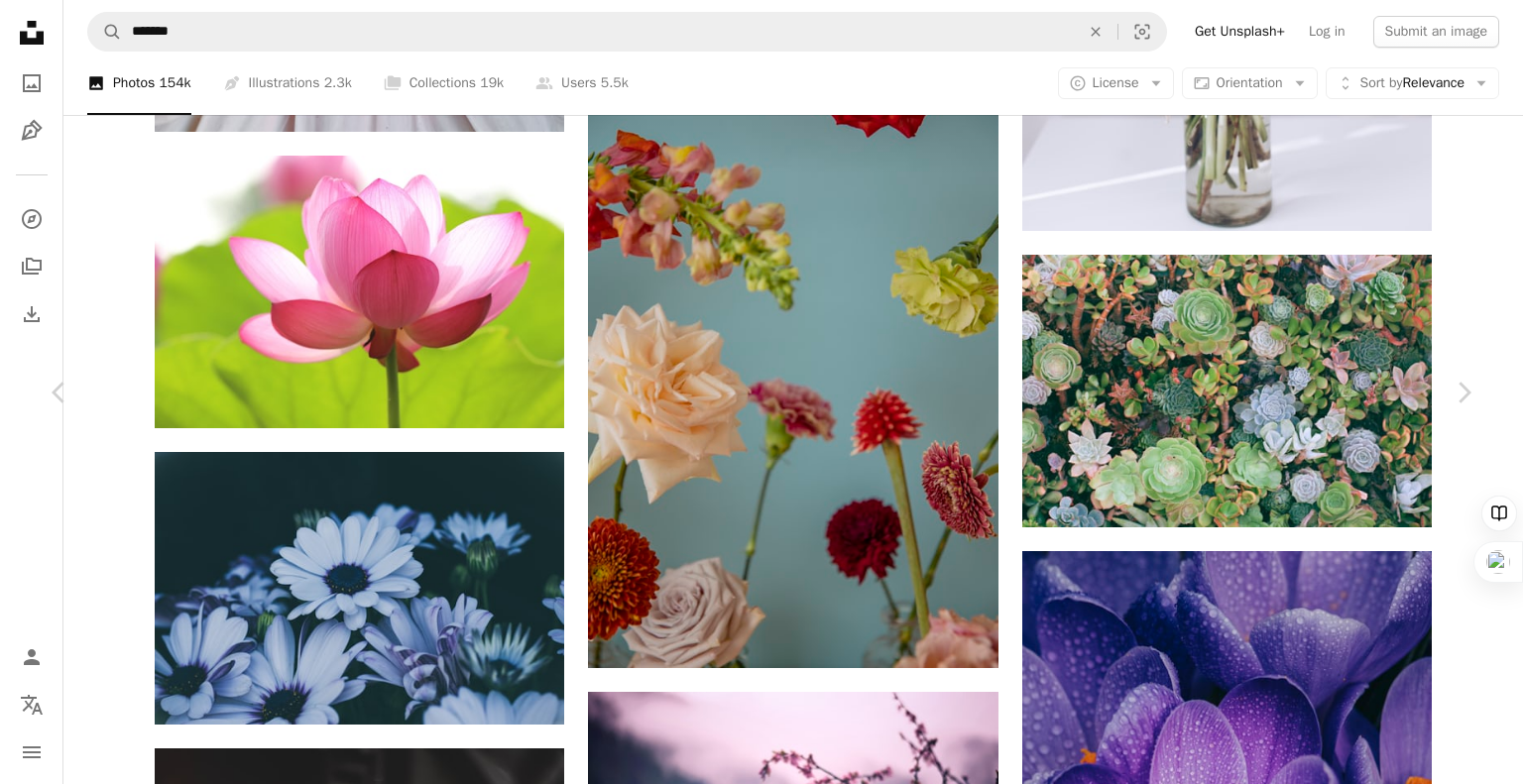 click on "An X shape" at bounding box center (20, 20) 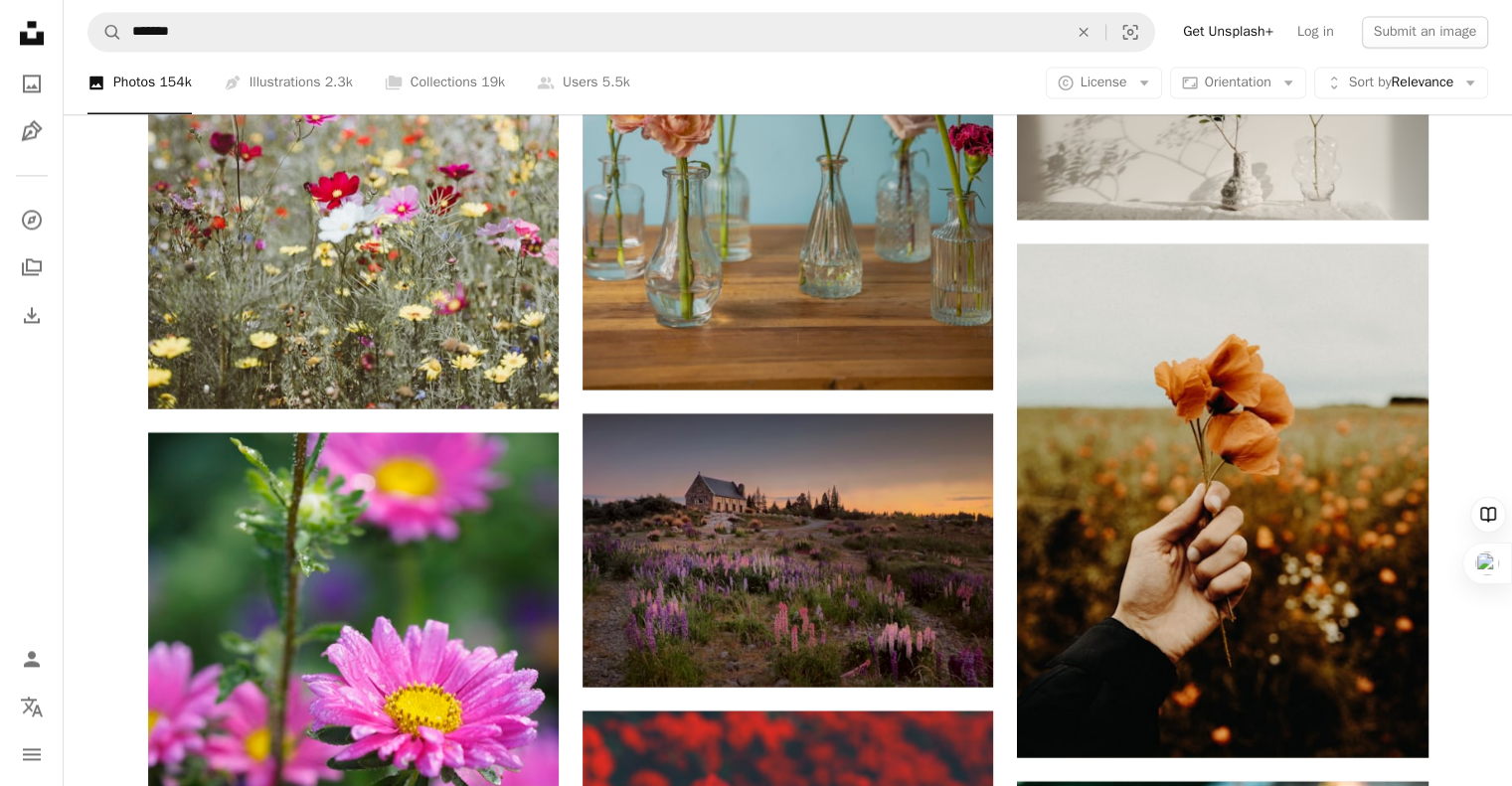 scroll, scrollTop: 27119, scrollLeft: 0, axis: vertical 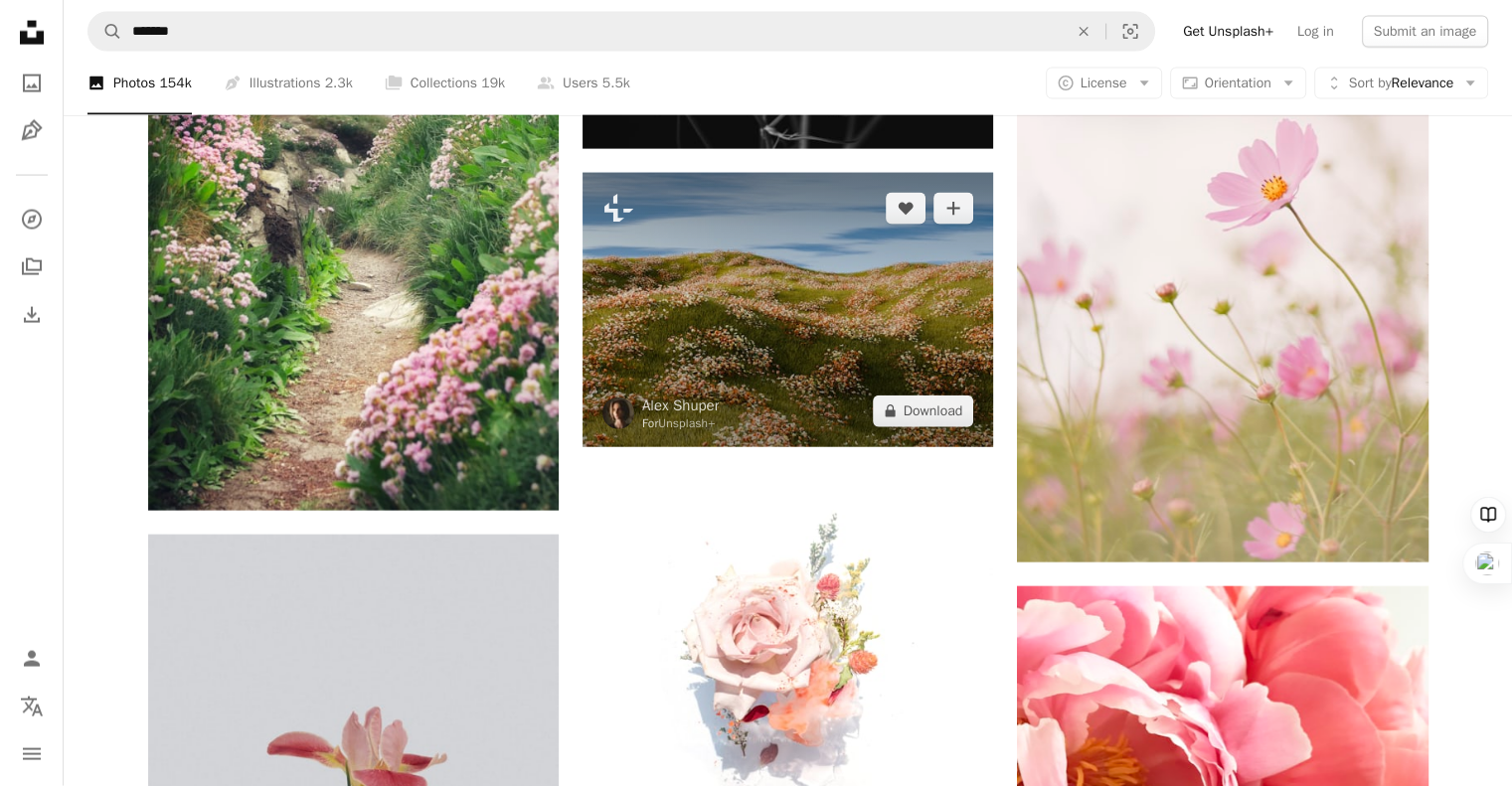 click at bounding box center (787, 309) 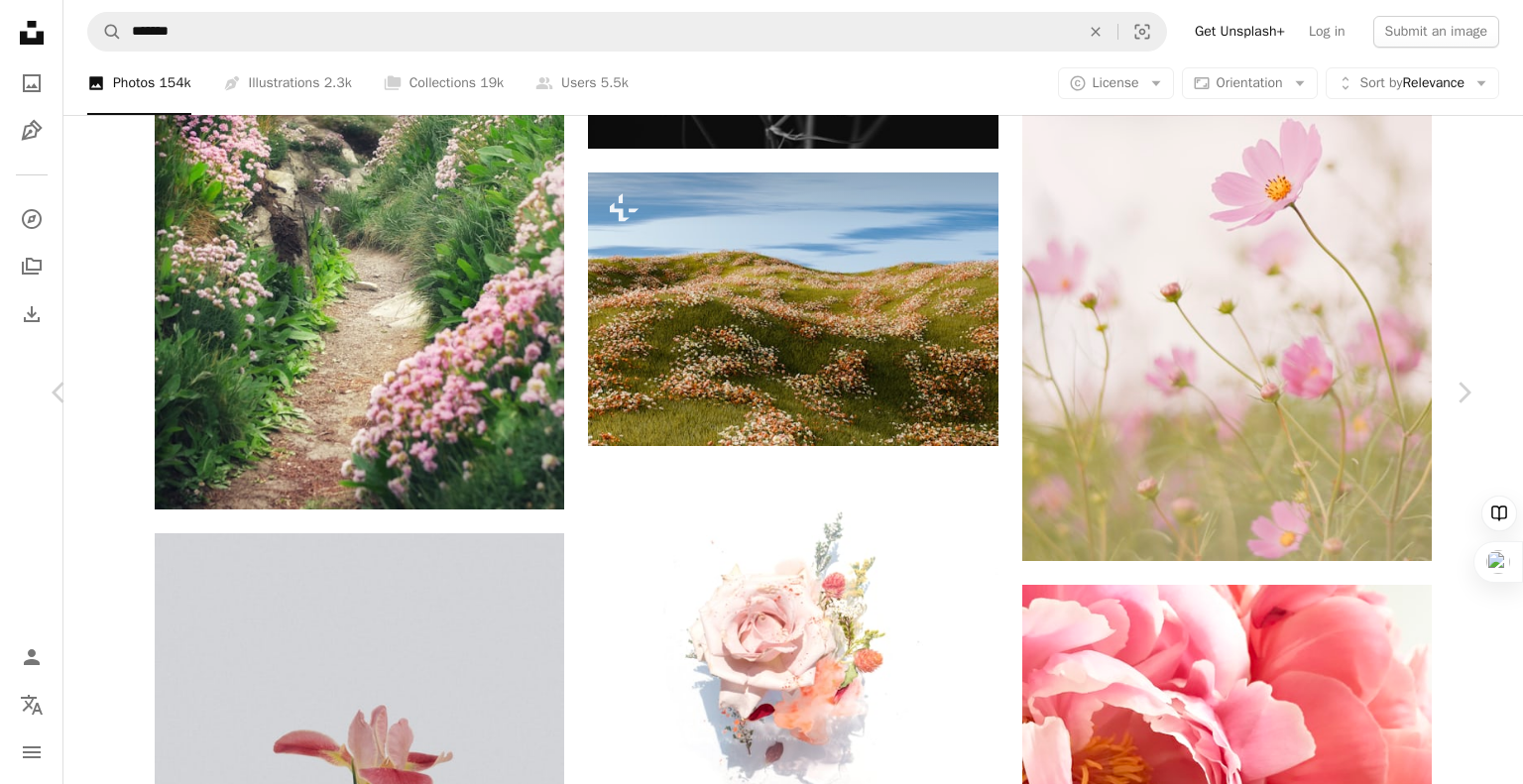 click on "An X shape" at bounding box center [20, 20] 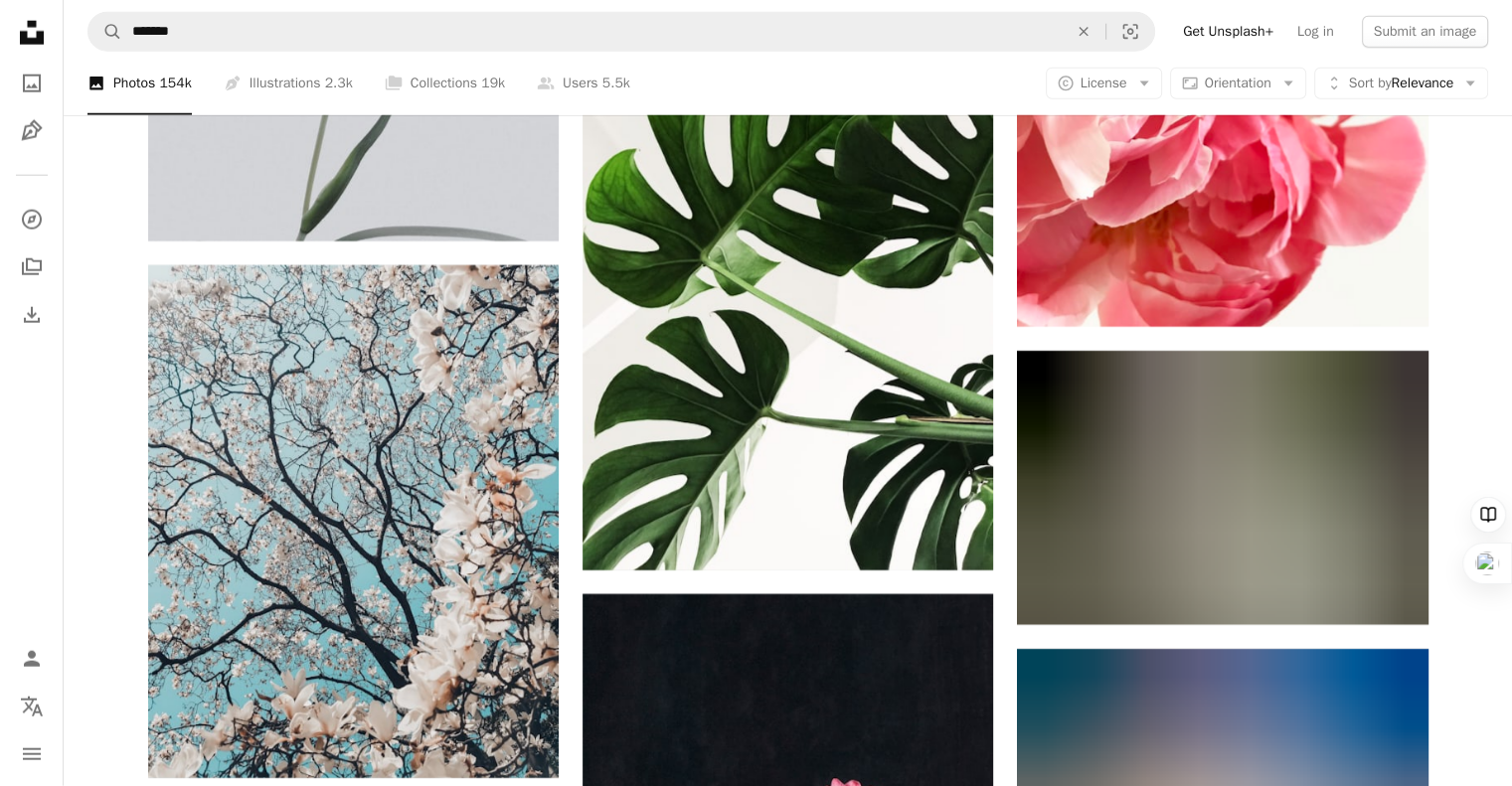 scroll, scrollTop: 27992, scrollLeft: 0, axis: vertical 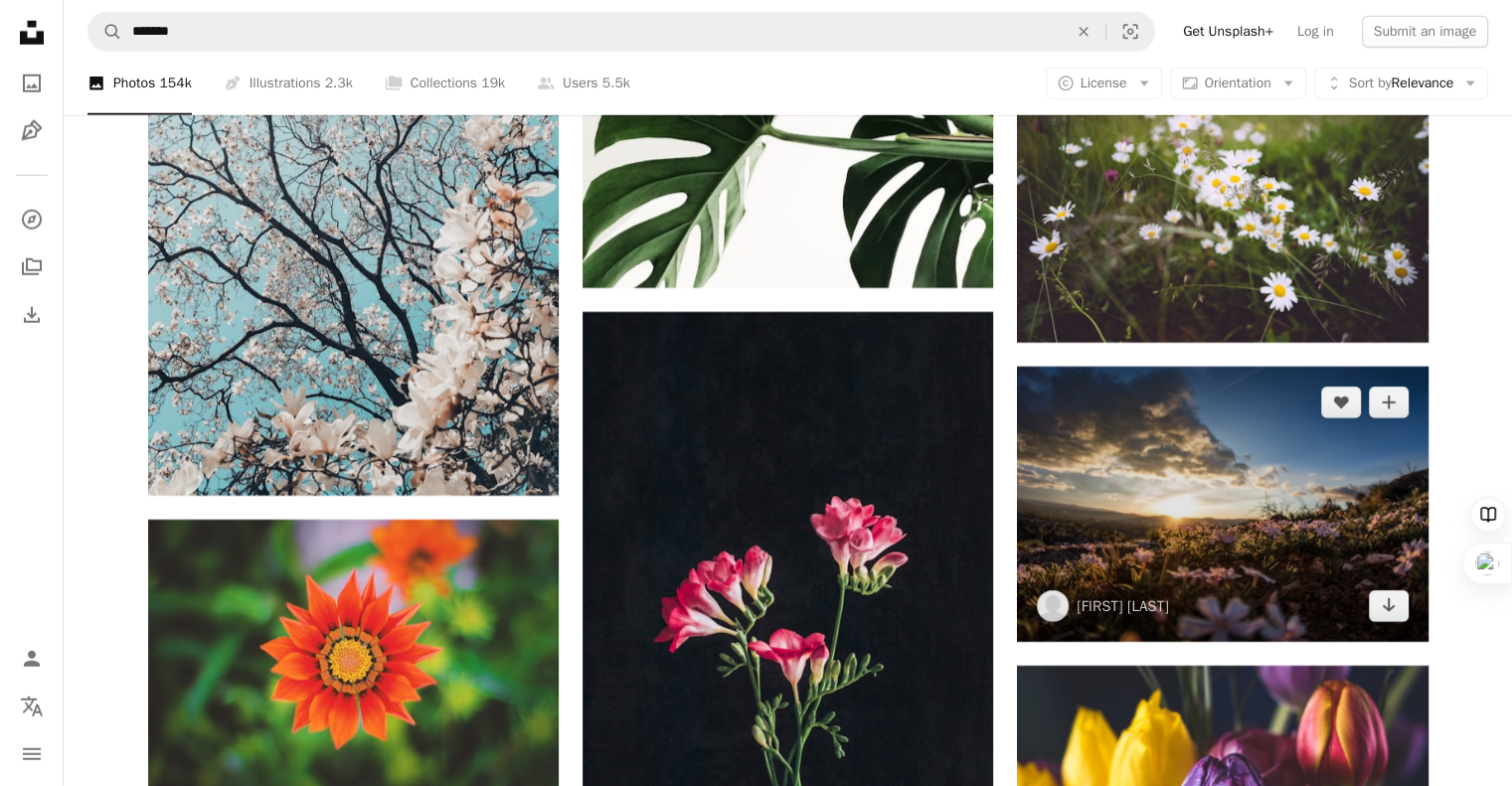 click at bounding box center (1222, 504) 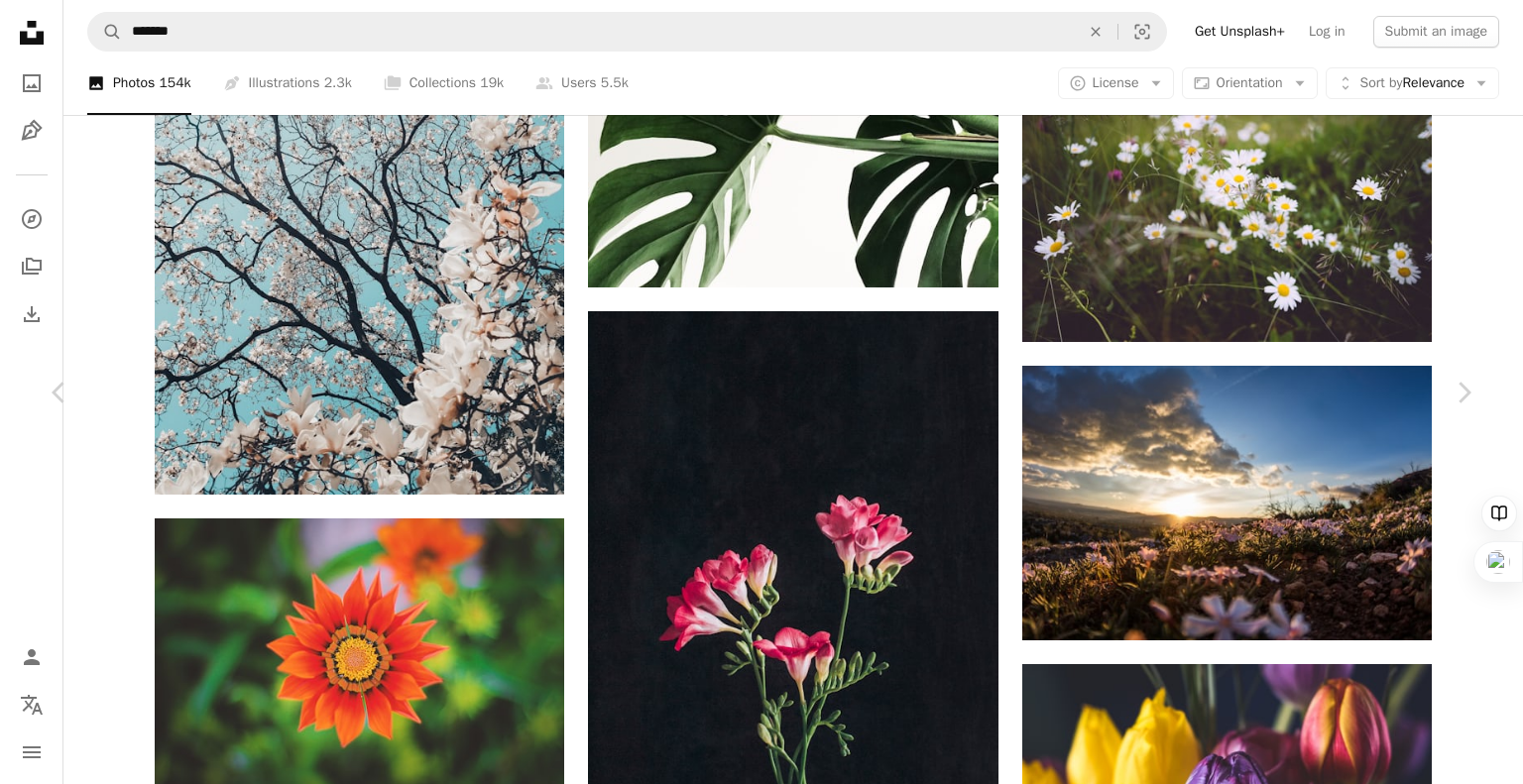 click on "An X shape" at bounding box center [20, 20] 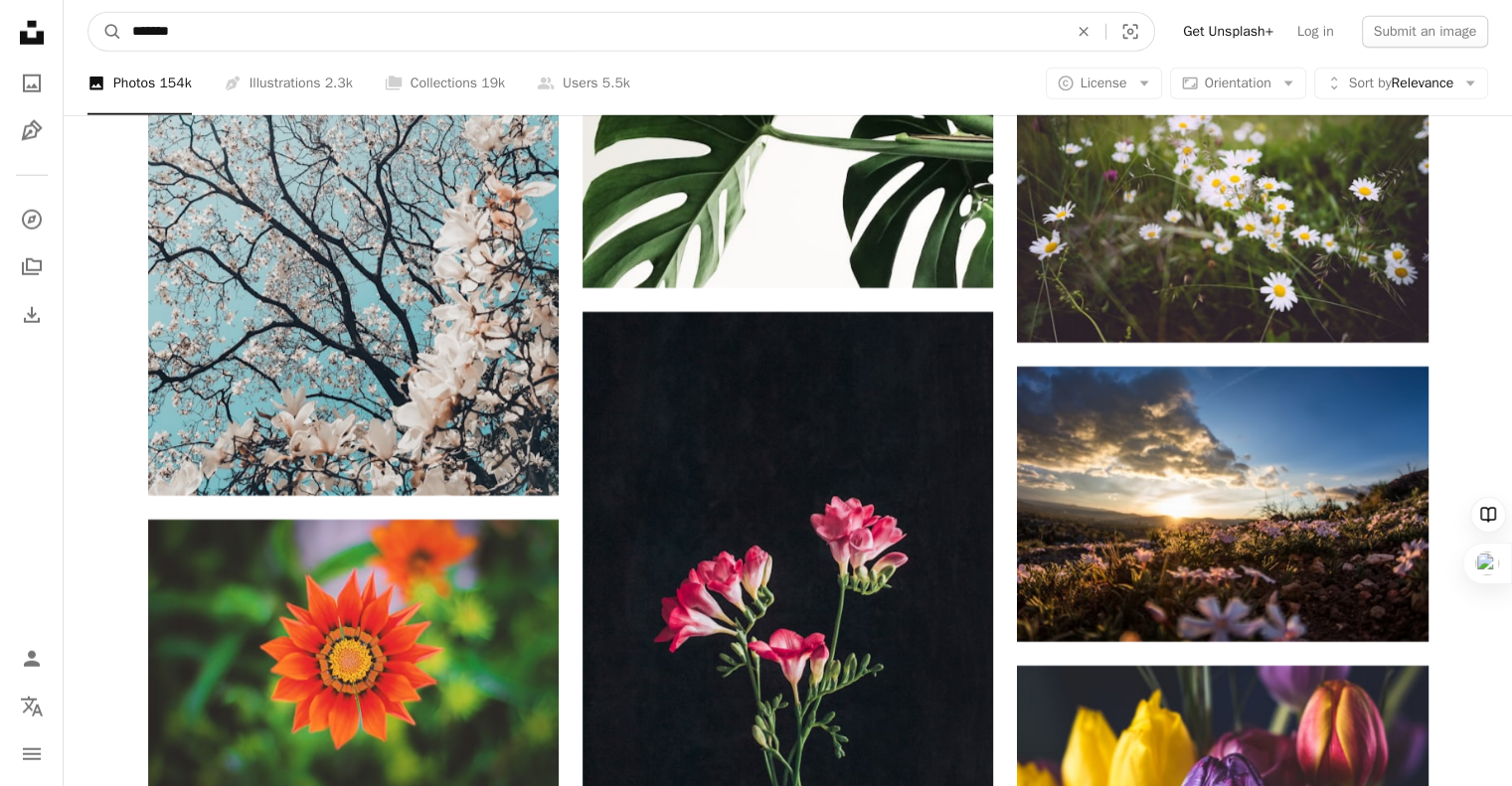 click on "*******" at bounding box center (591, 32) 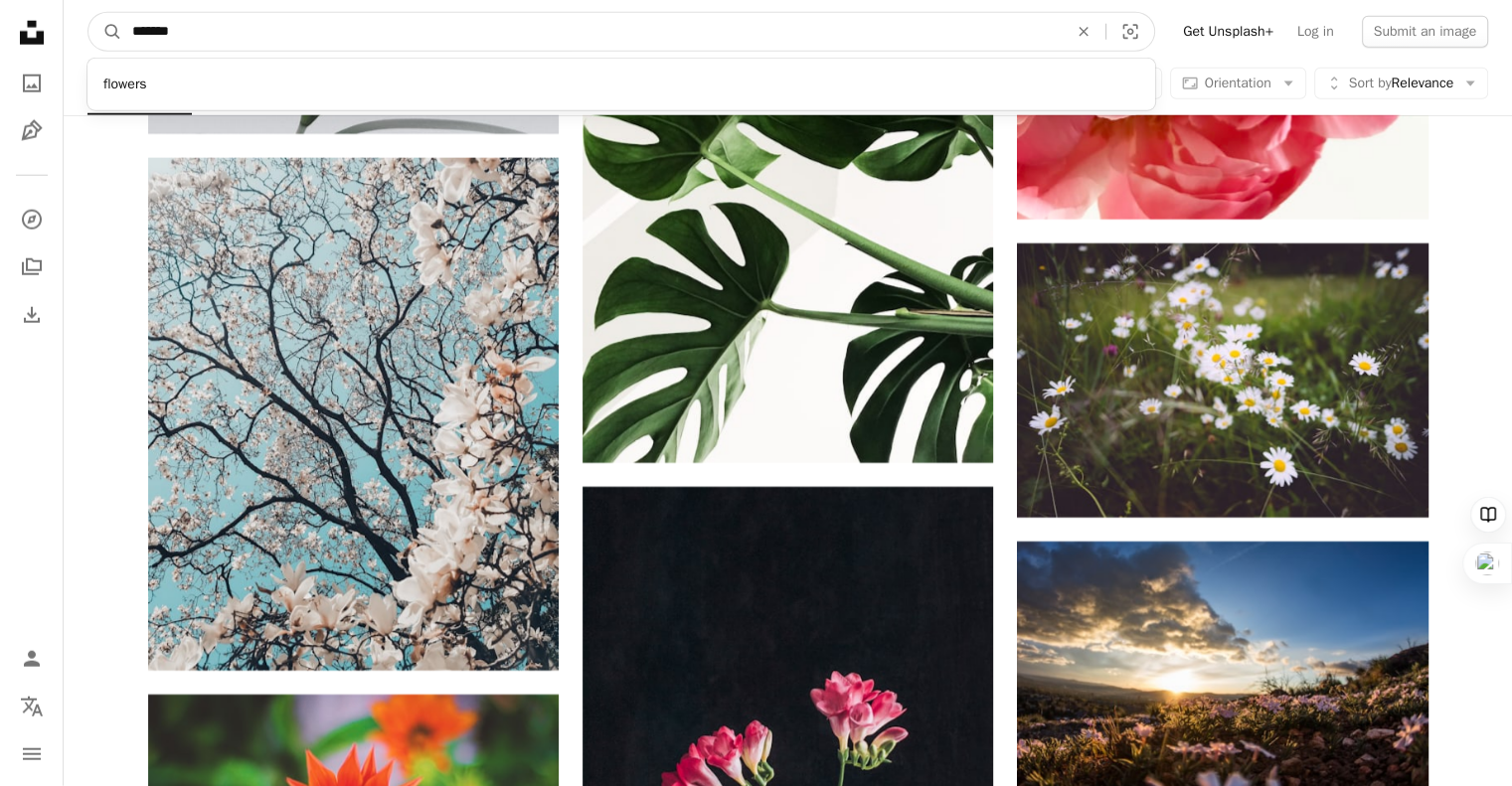 drag, startPoint x: 228, startPoint y: 19, endPoint x: 17, endPoint y: 11, distance: 211.1516 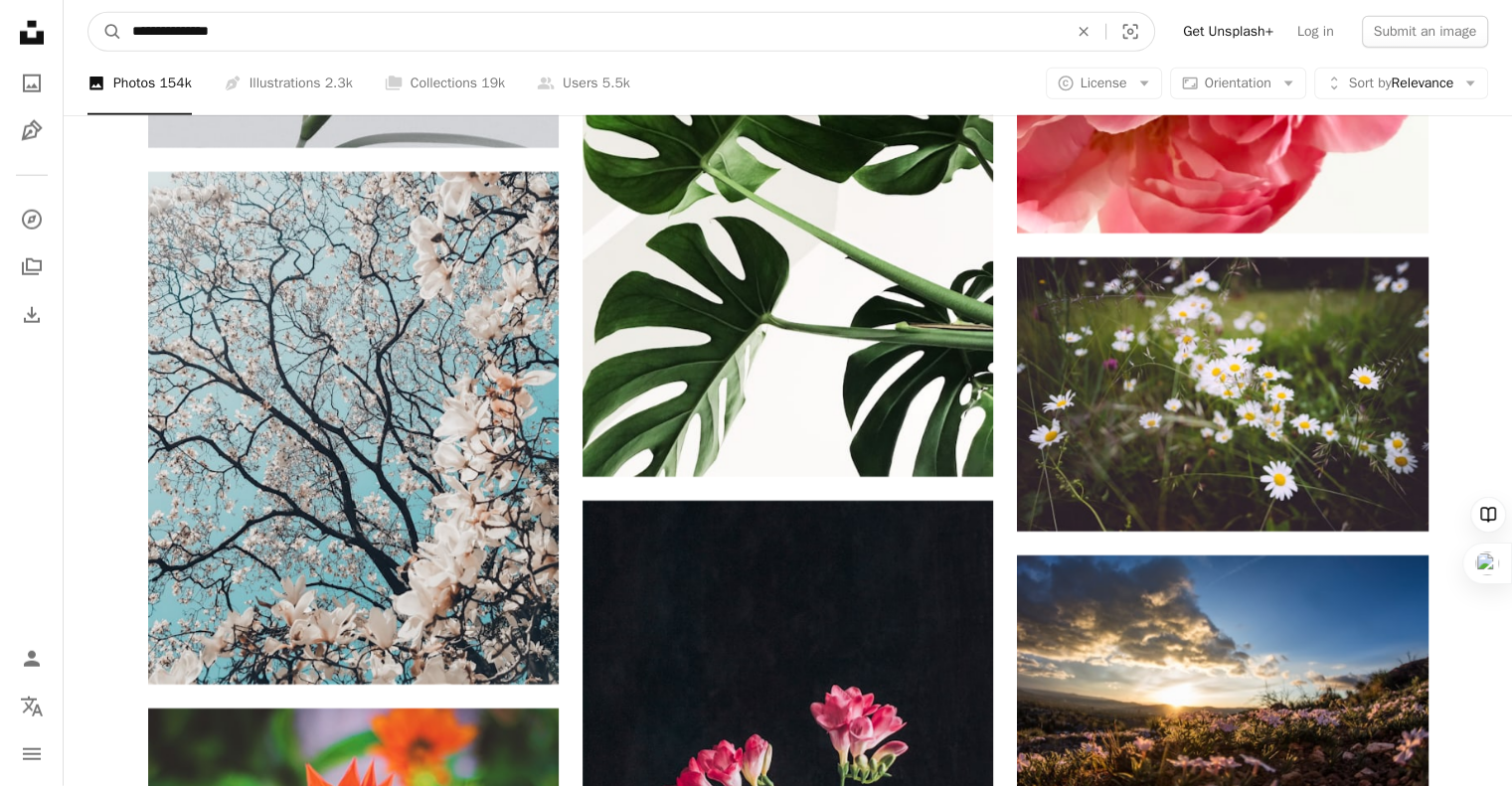 type on "**********" 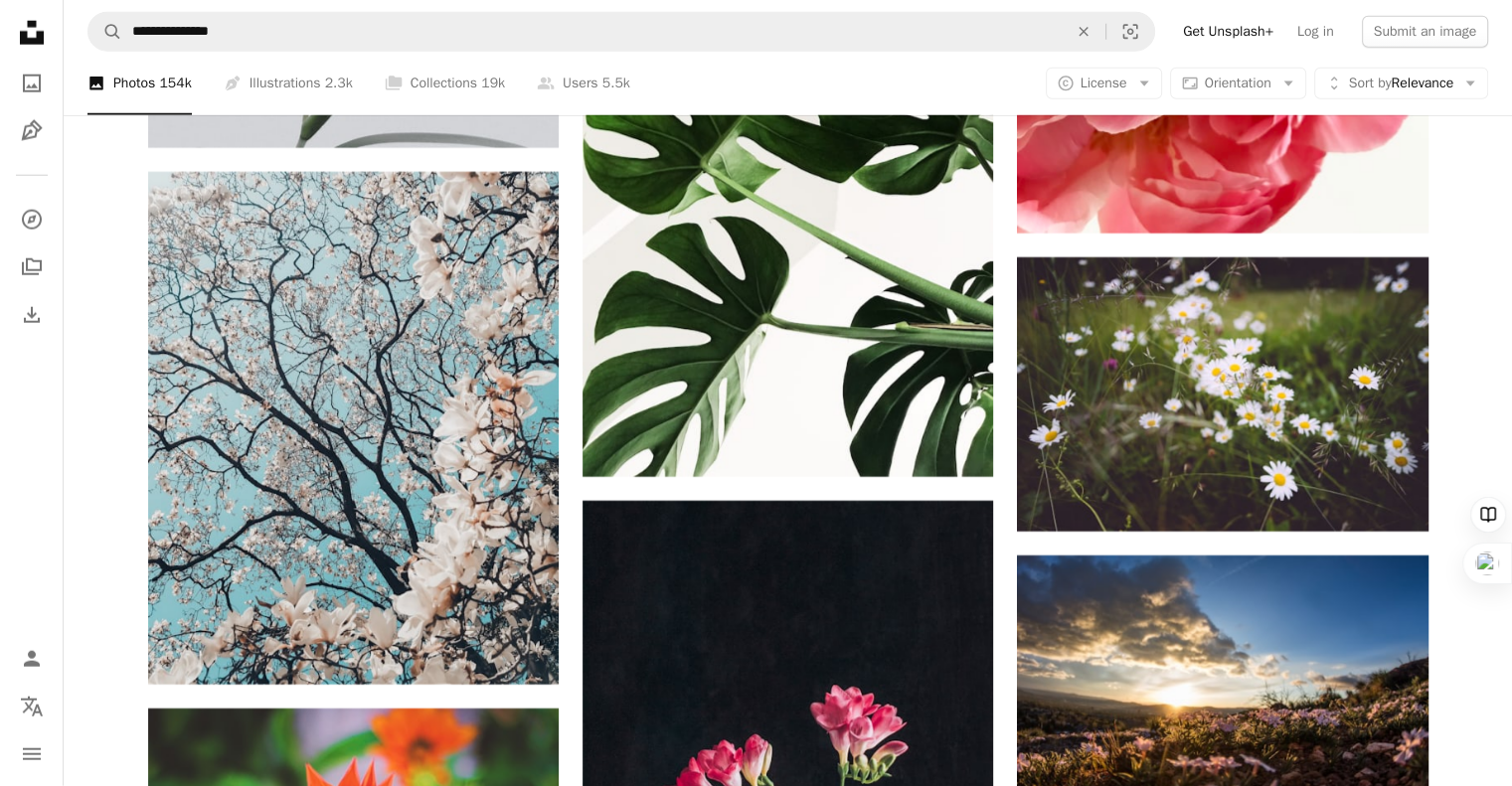 scroll, scrollTop: 0, scrollLeft: 0, axis: both 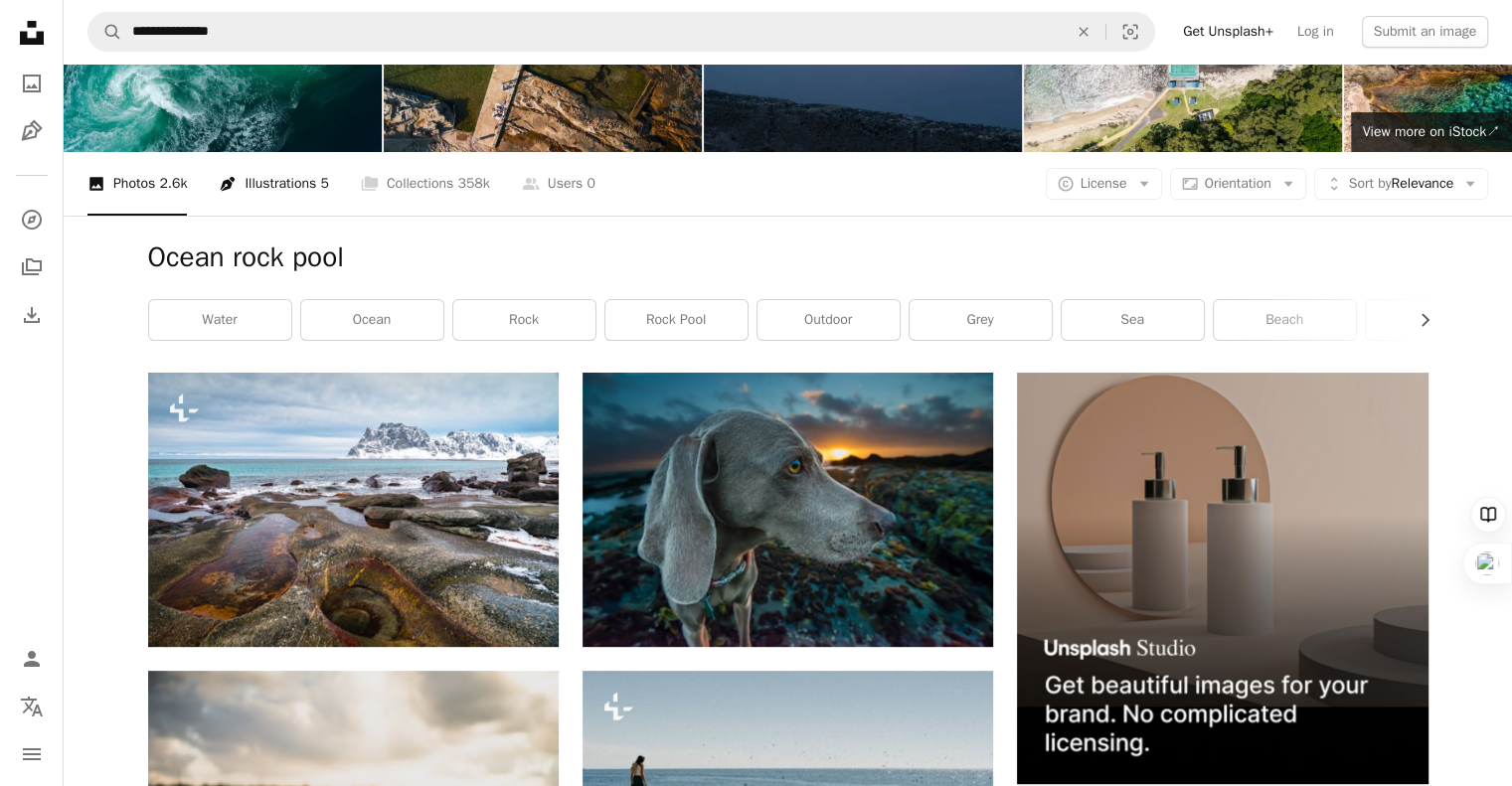 click on "Pen Tool Illustrations   5" at bounding box center [273, 184] 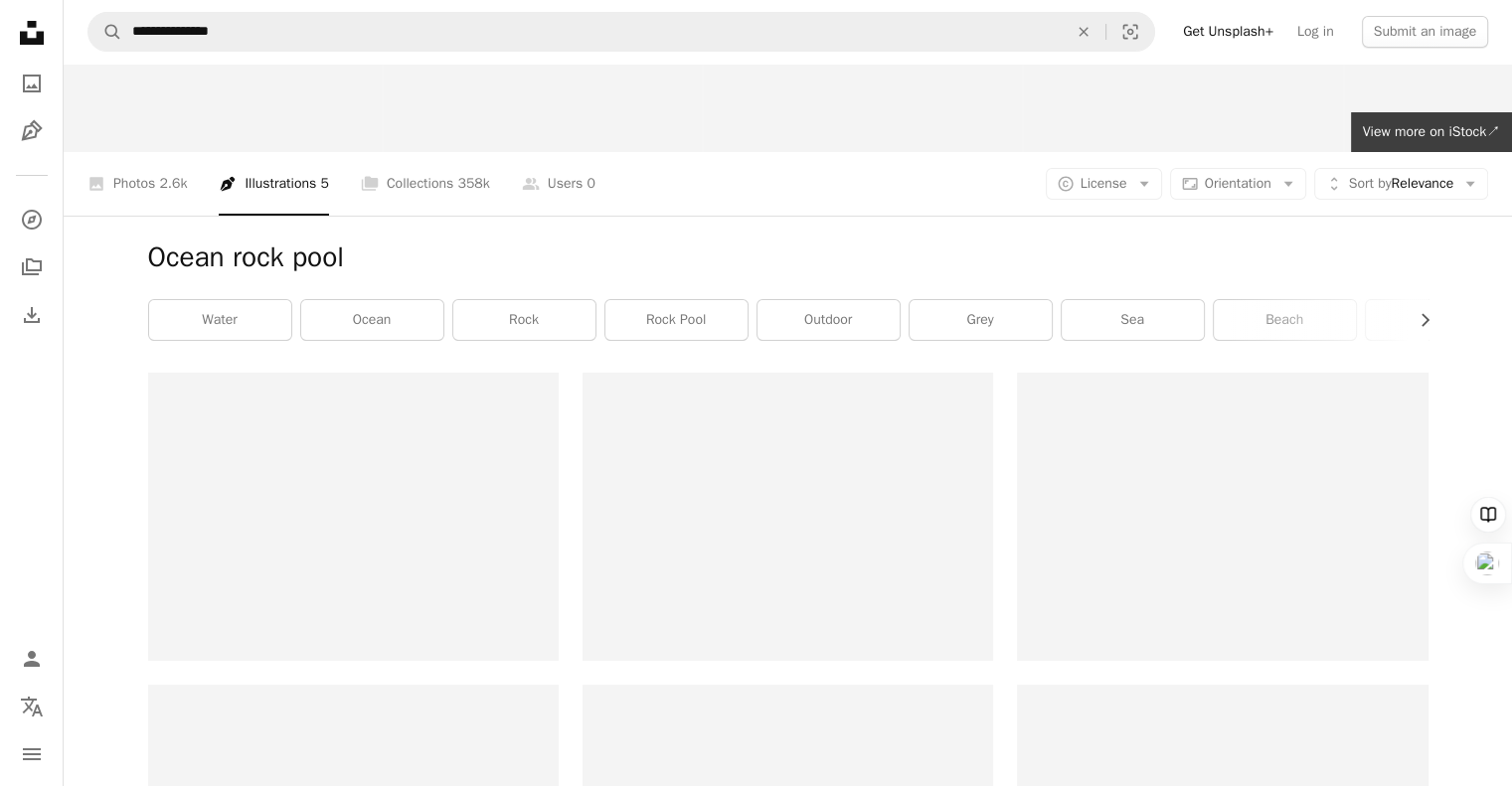 scroll, scrollTop: 0, scrollLeft: 0, axis: both 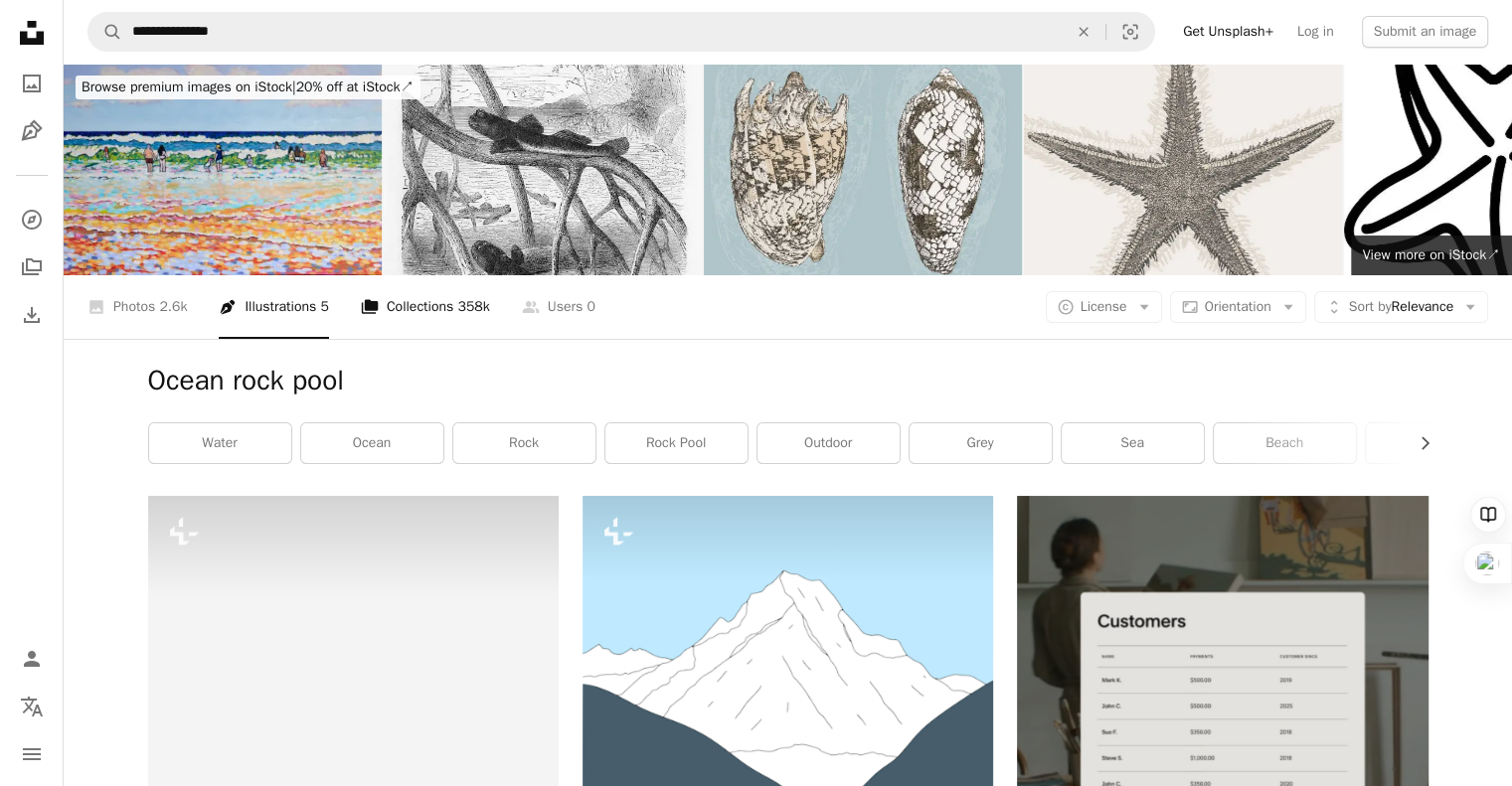 click on "A stack of folders Collections   358k" at bounding box center (425, 307) 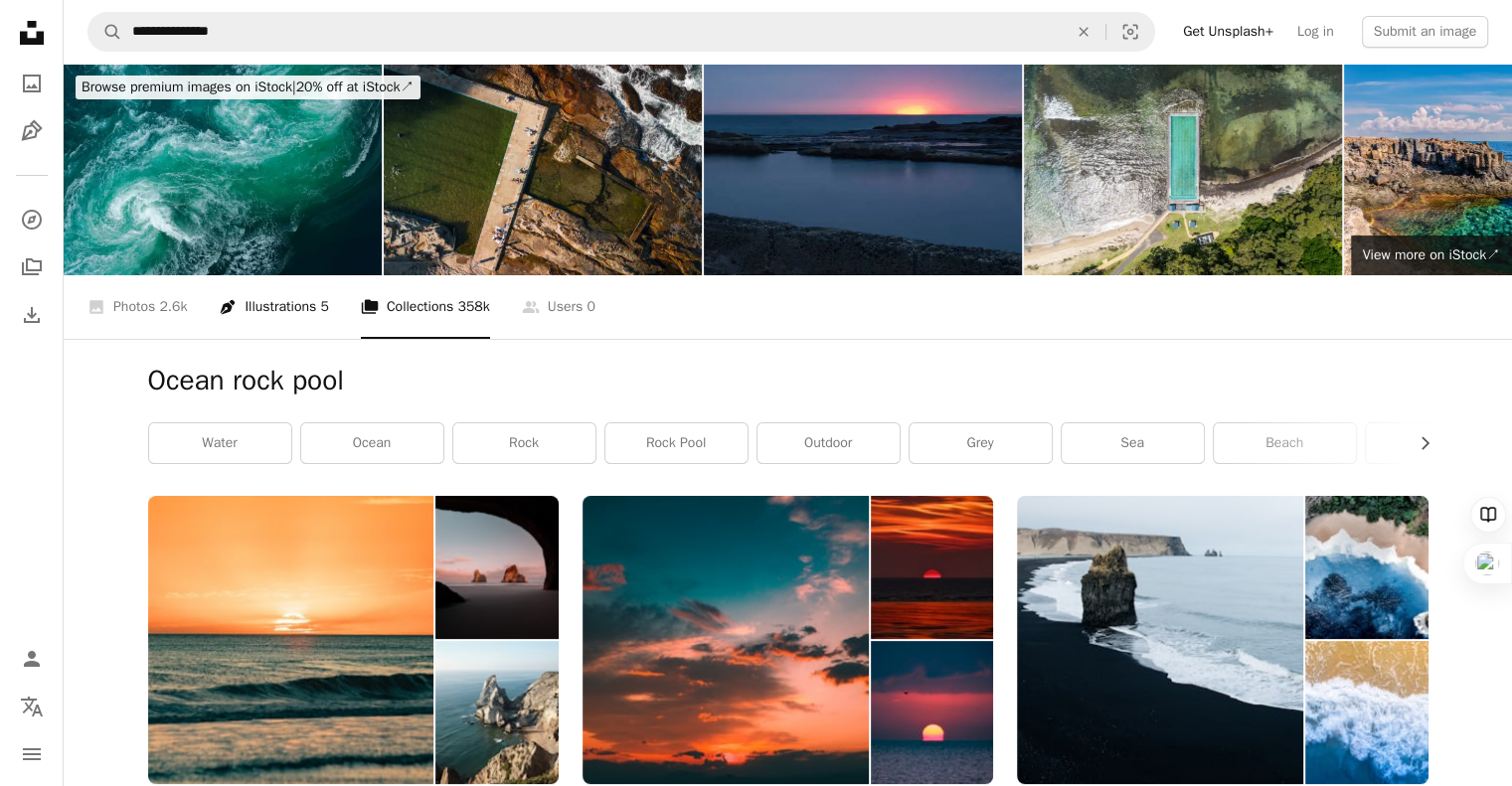 click on "Pen Tool Illustrations   5" at bounding box center [273, 307] 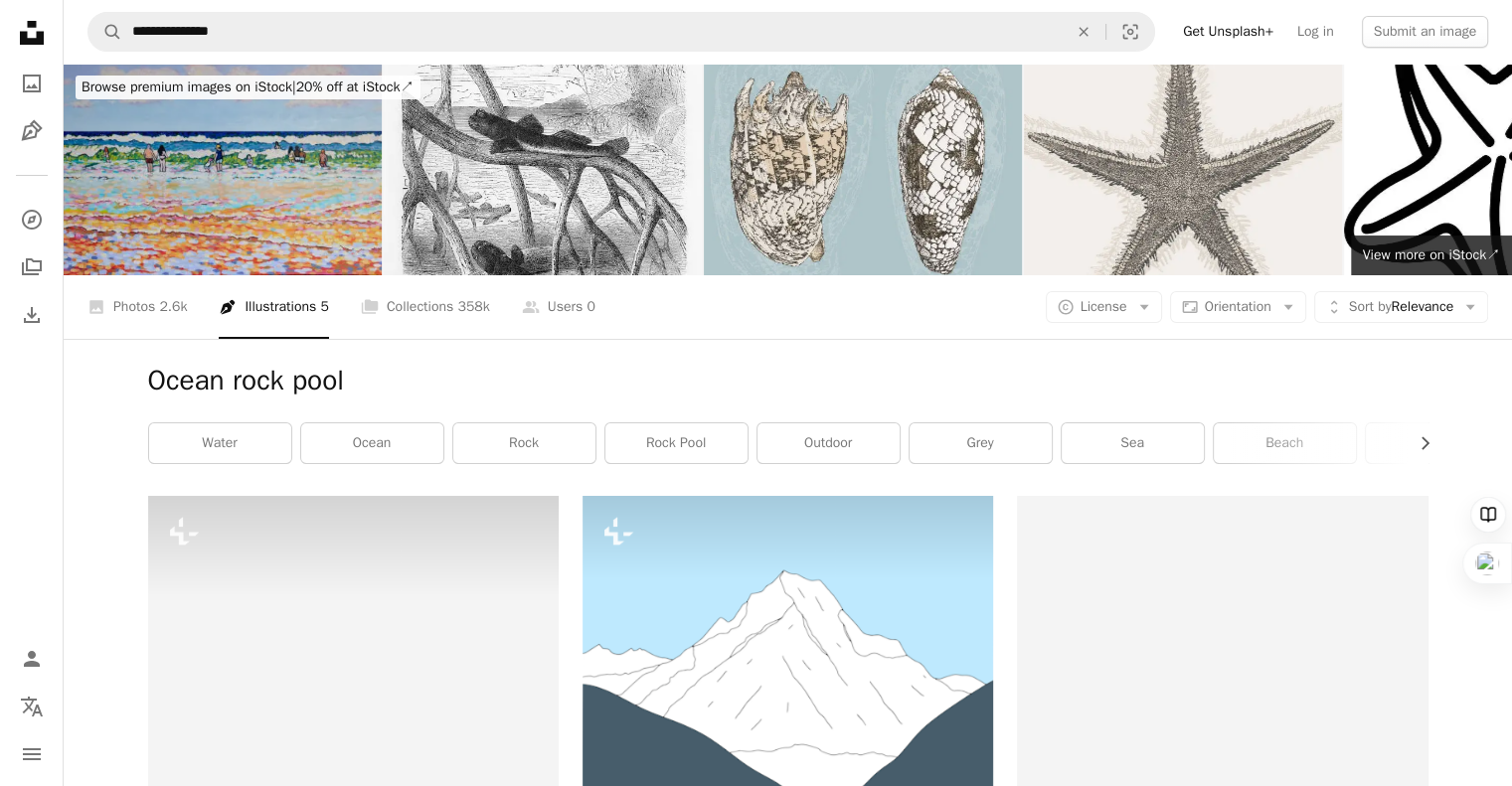 click at bounding box center (223, 169) 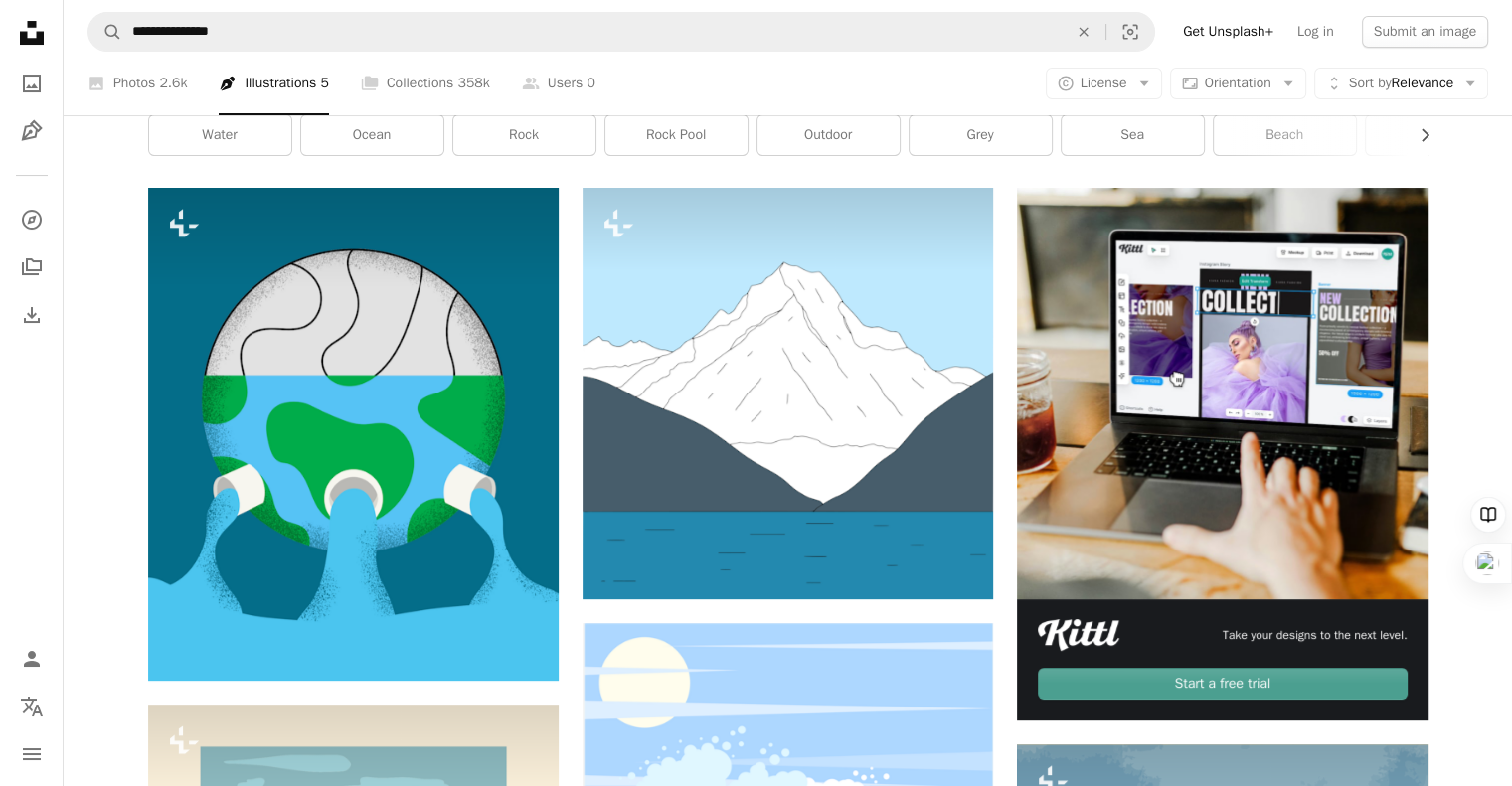 scroll, scrollTop: 0, scrollLeft: 0, axis: both 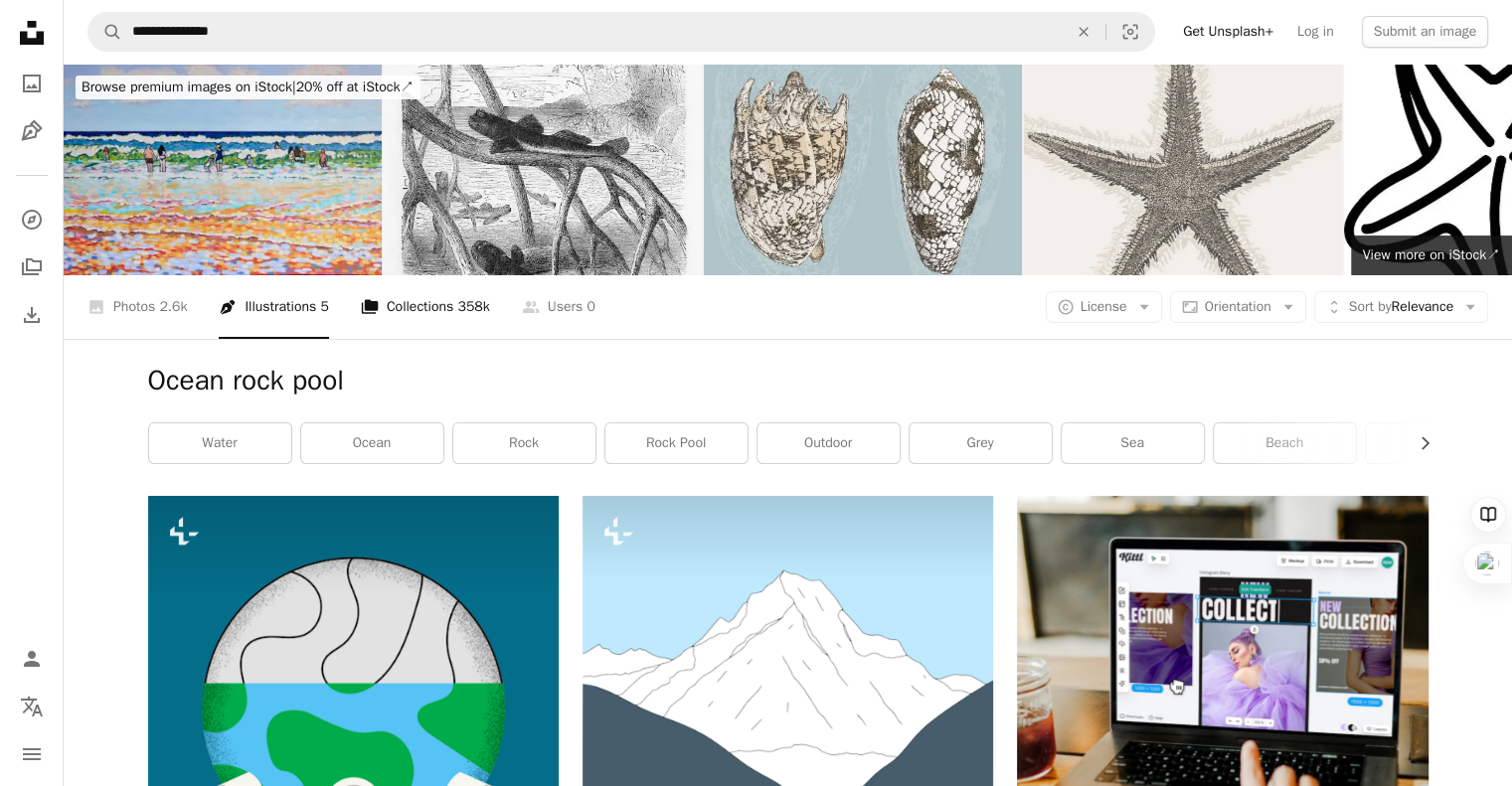 click on "358k" at bounding box center (473, 307) 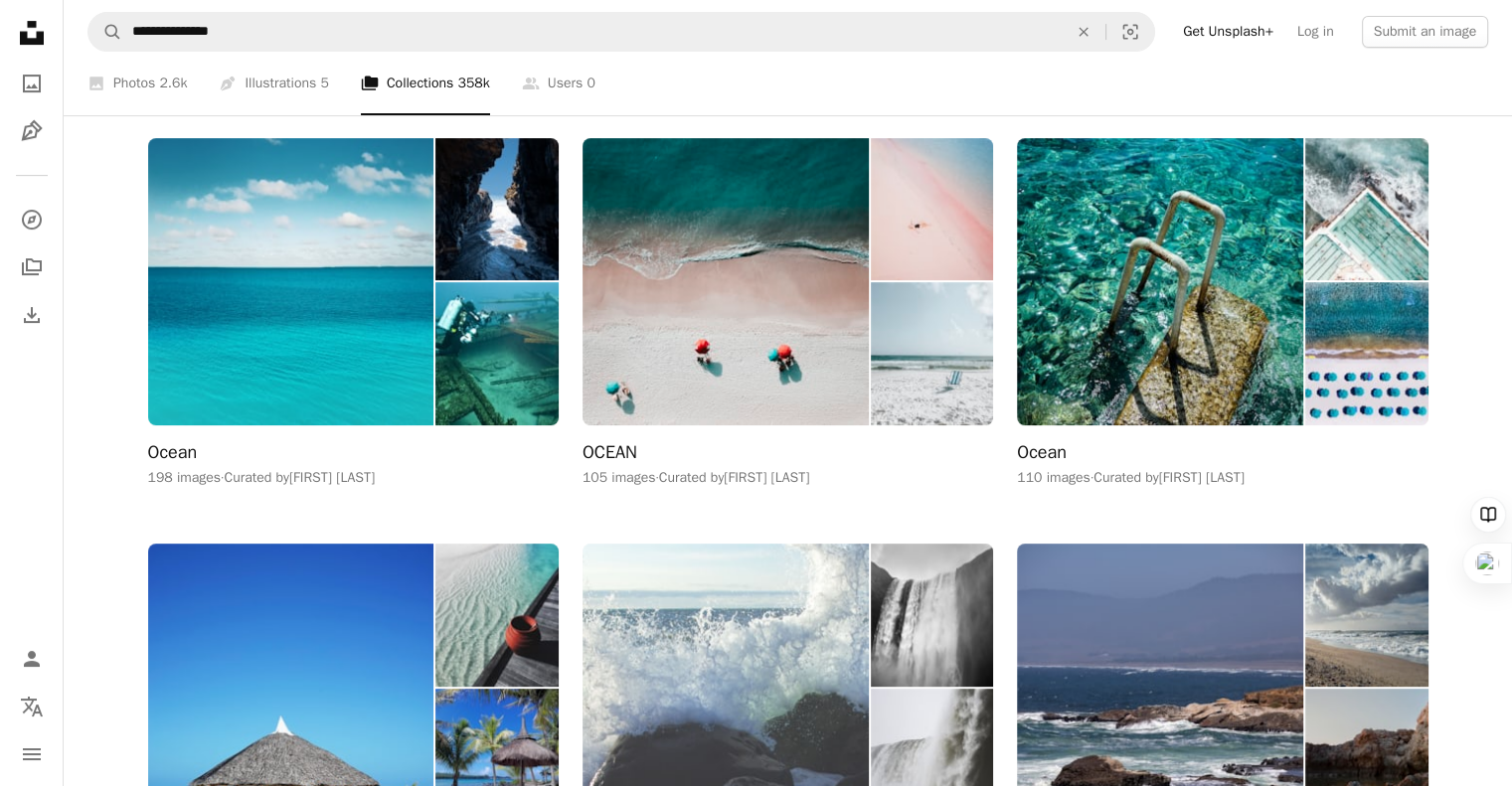 scroll, scrollTop: 771, scrollLeft: 0, axis: vertical 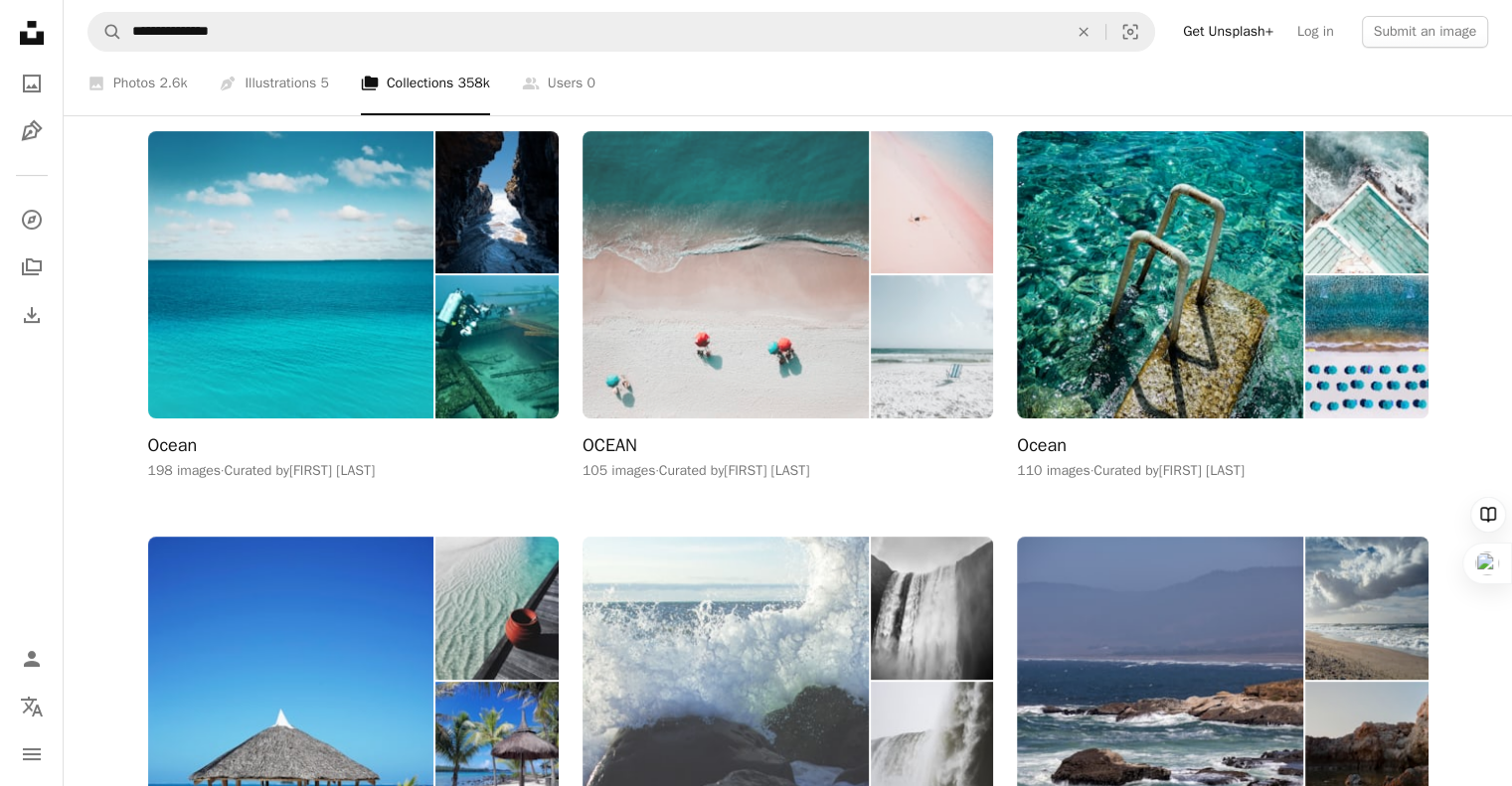 click at bounding box center [726, 274] 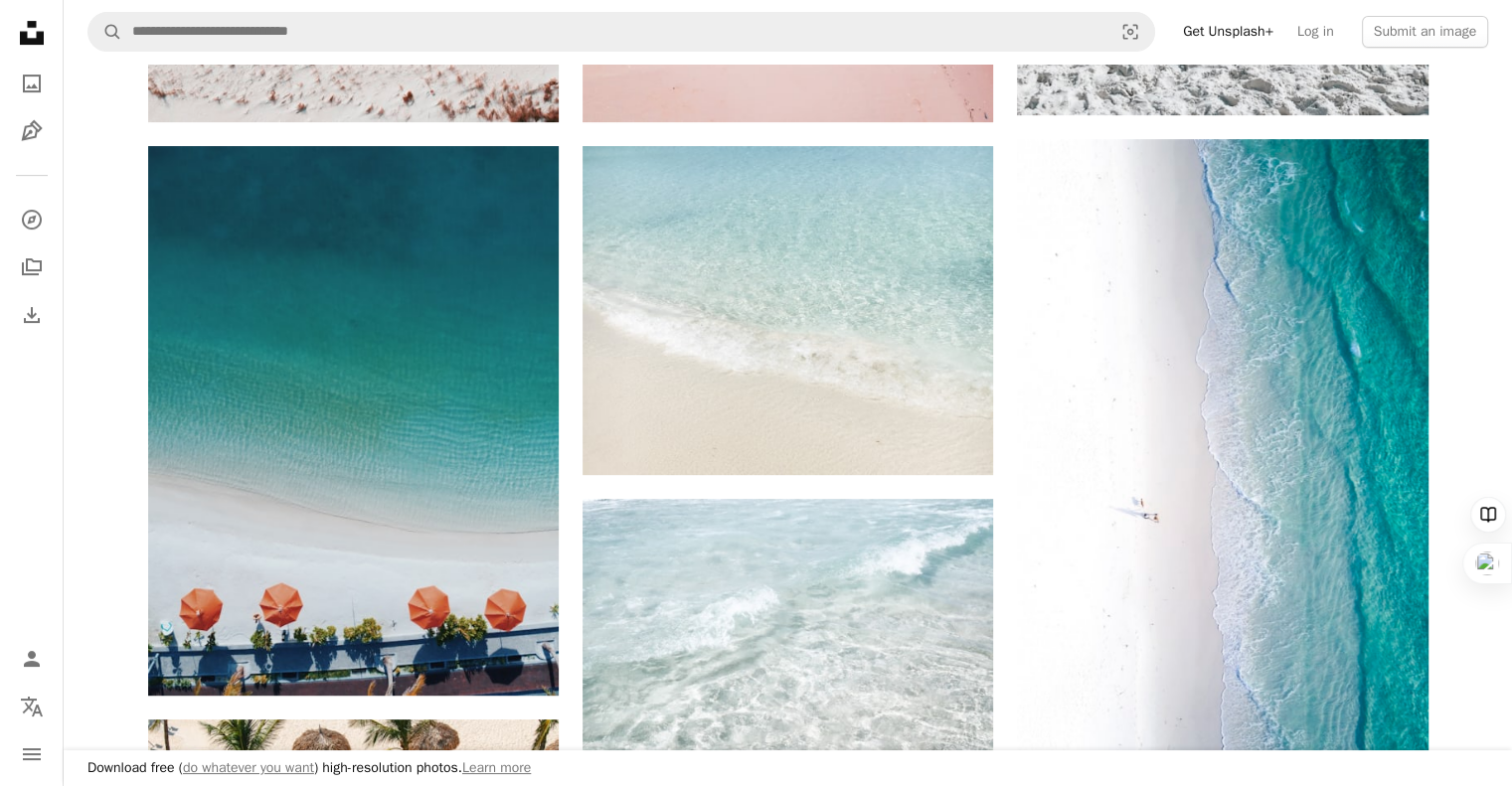 scroll, scrollTop: 0, scrollLeft: 0, axis: both 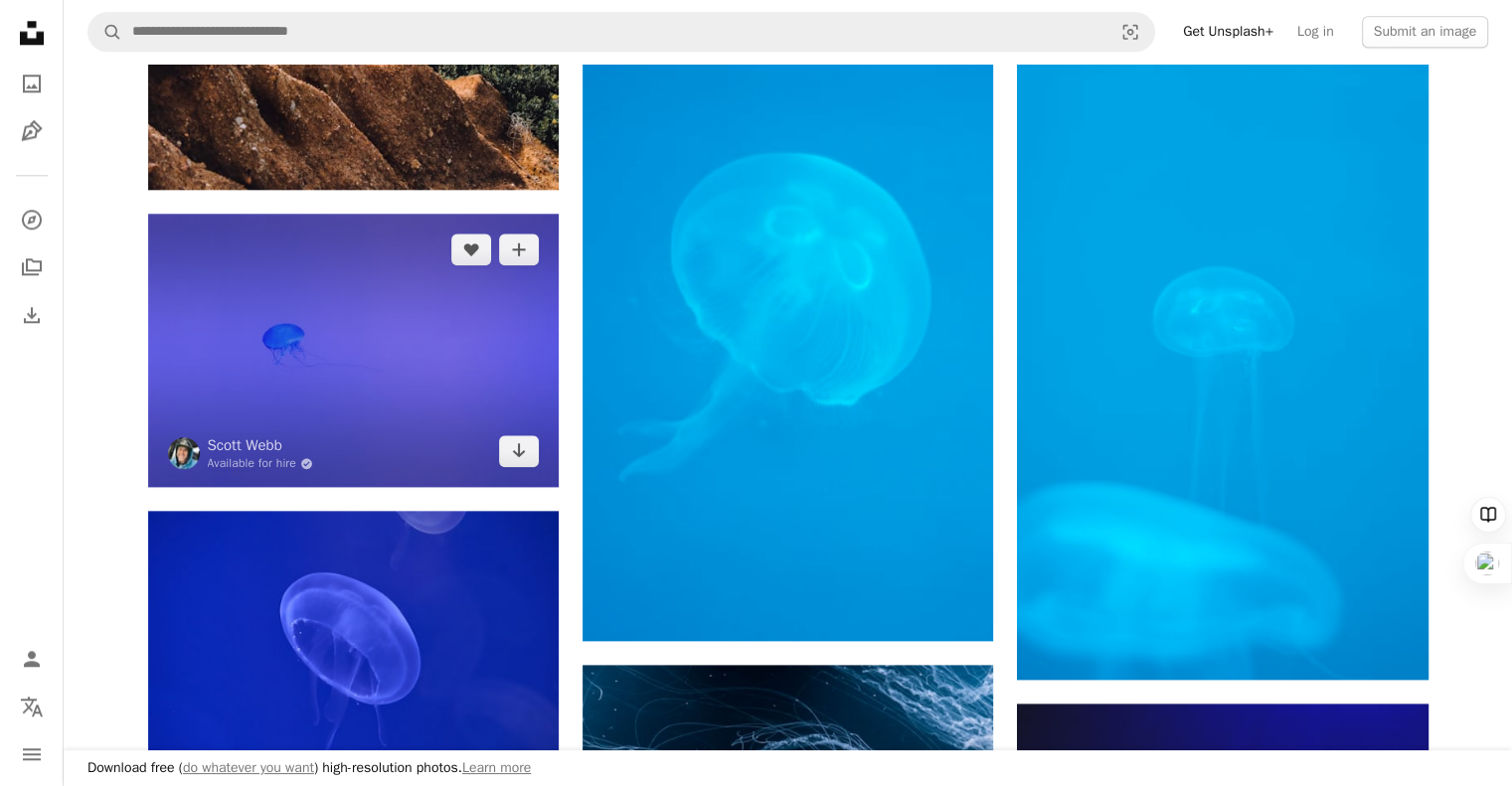 click at bounding box center (353, 350) 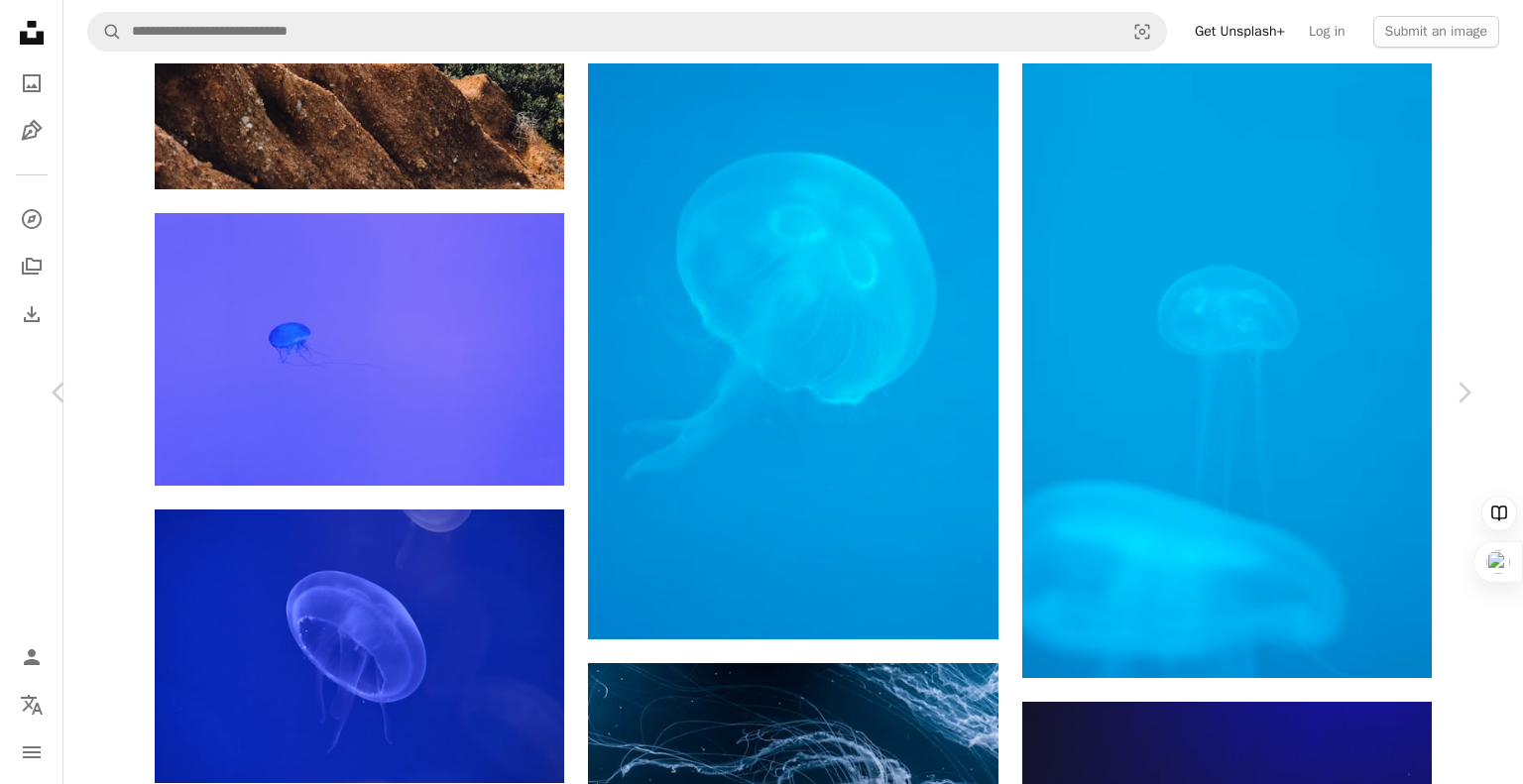 scroll, scrollTop: 0, scrollLeft: 0, axis: both 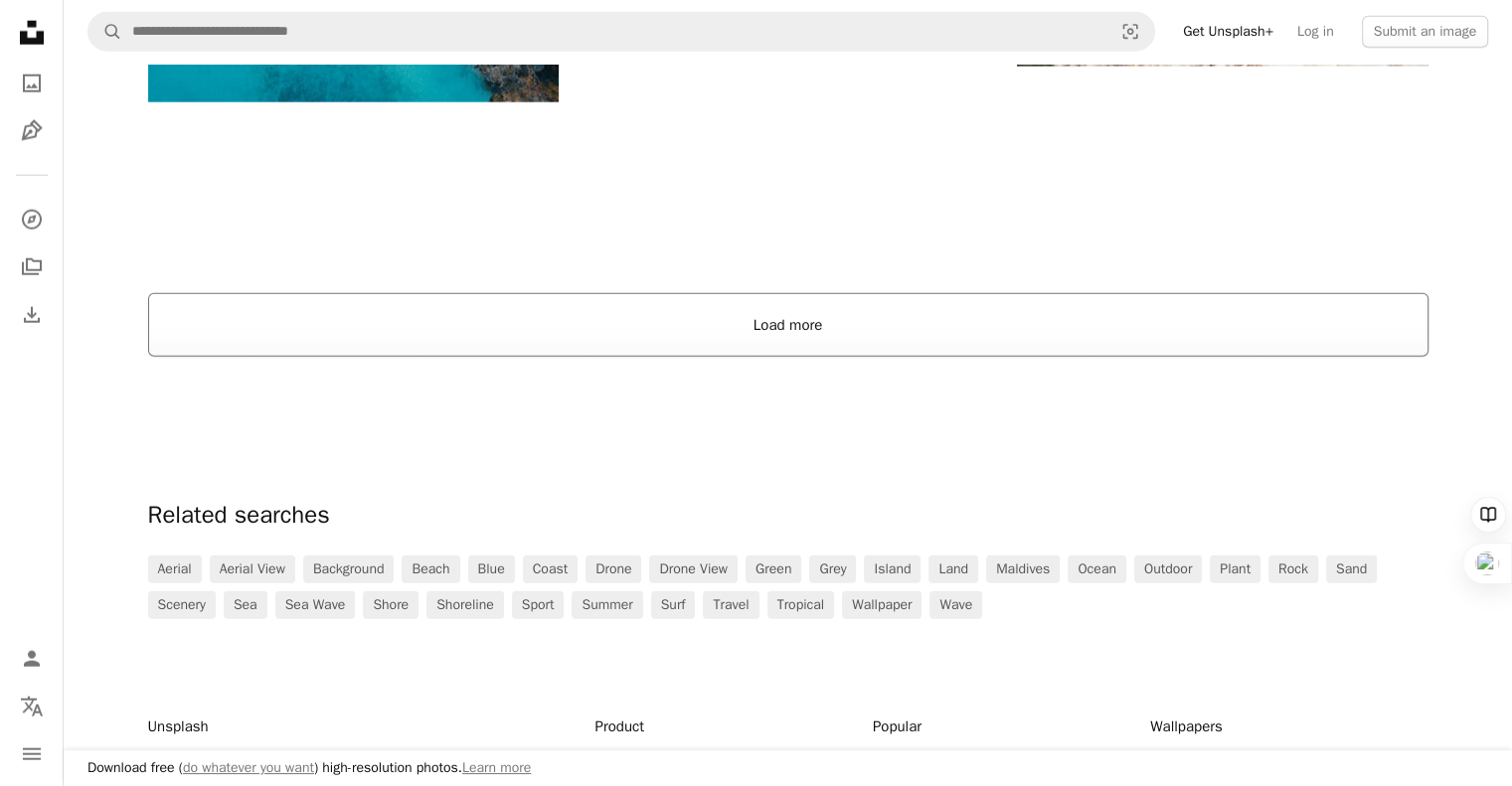 click on "Load more" at bounding box center (788, 325) 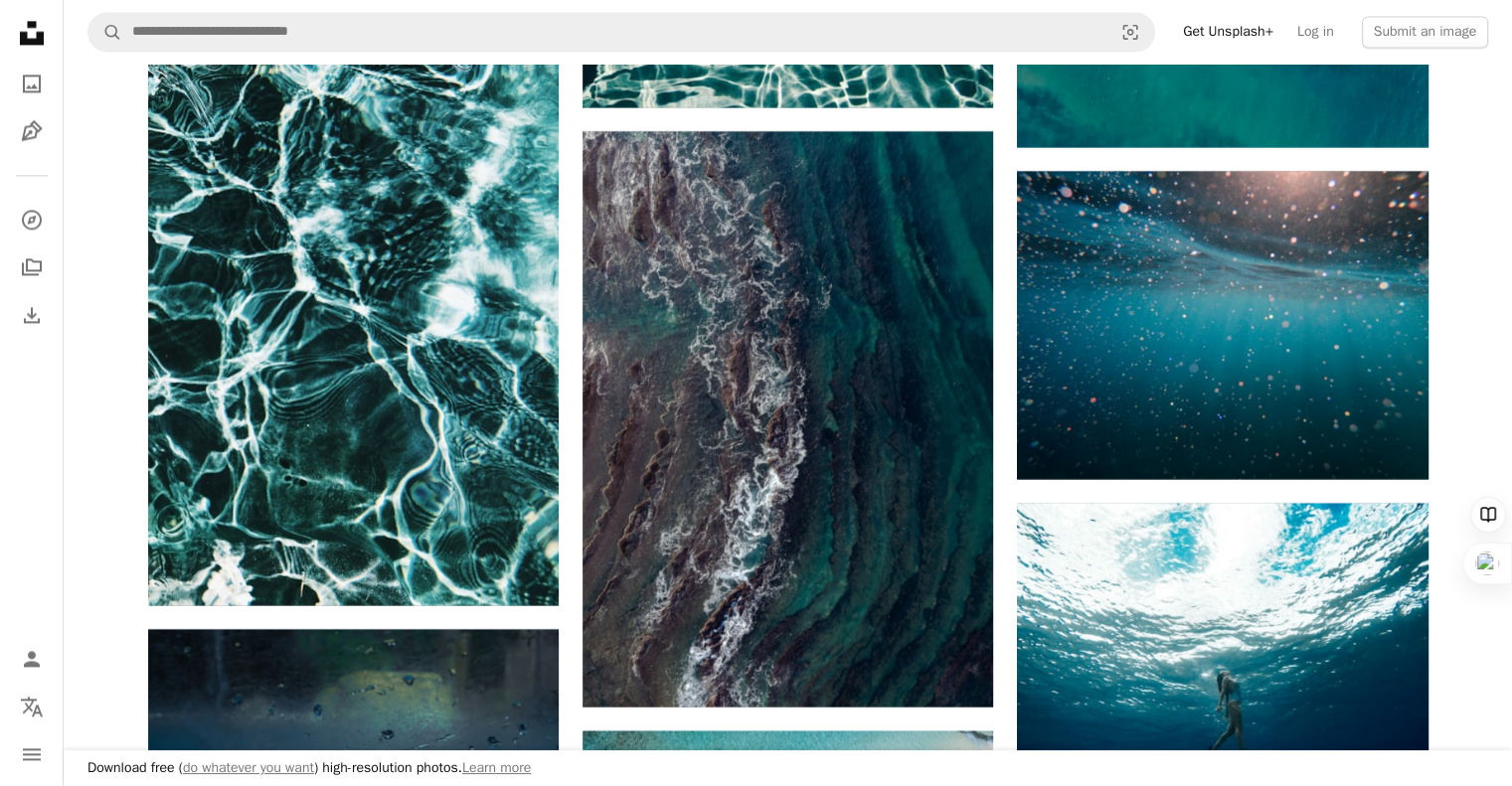 scroll, scrollTop: 10573, scrollLeft: 0, axis: vertical 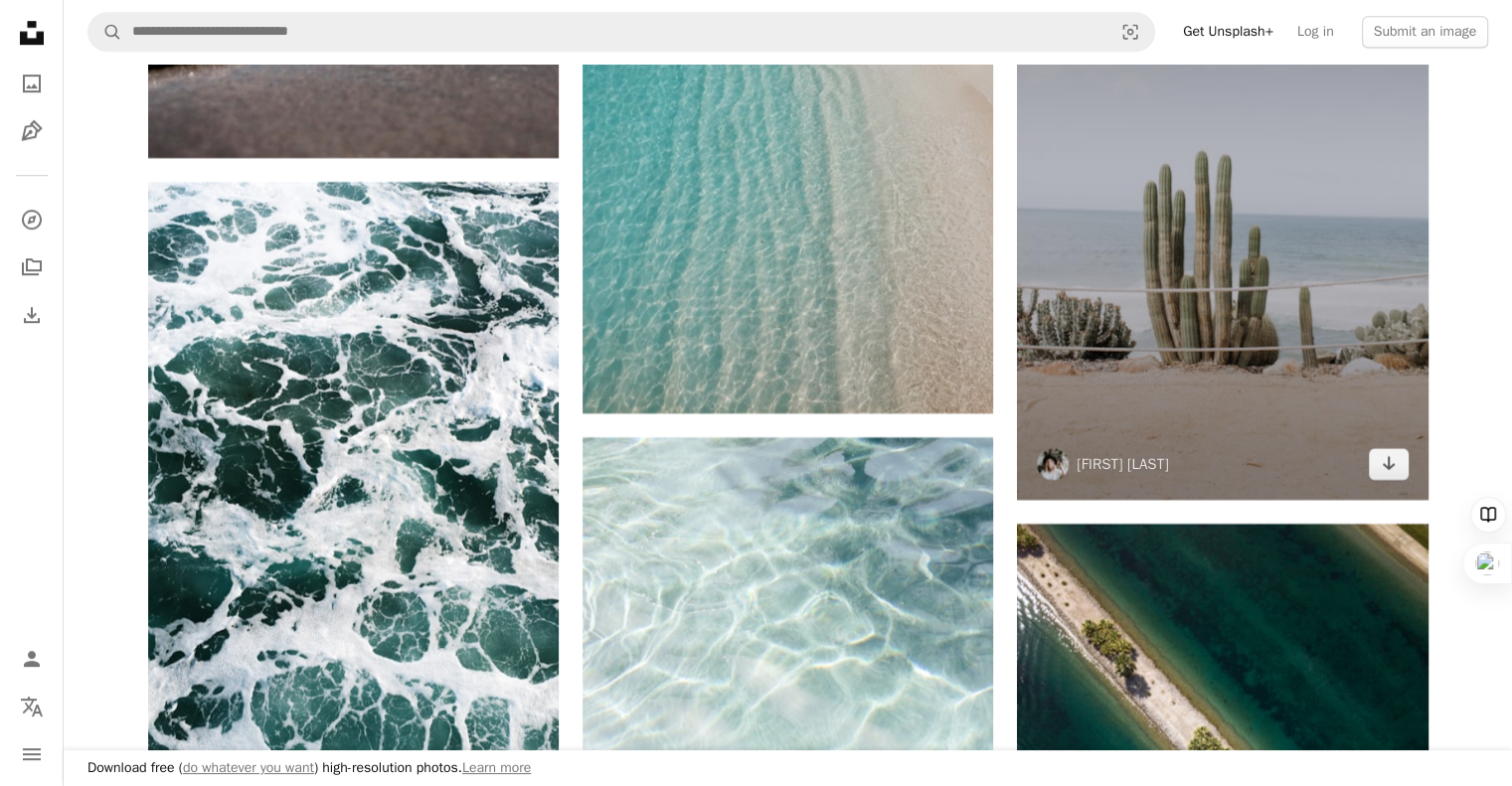 click at bounding box center (1222, 192) 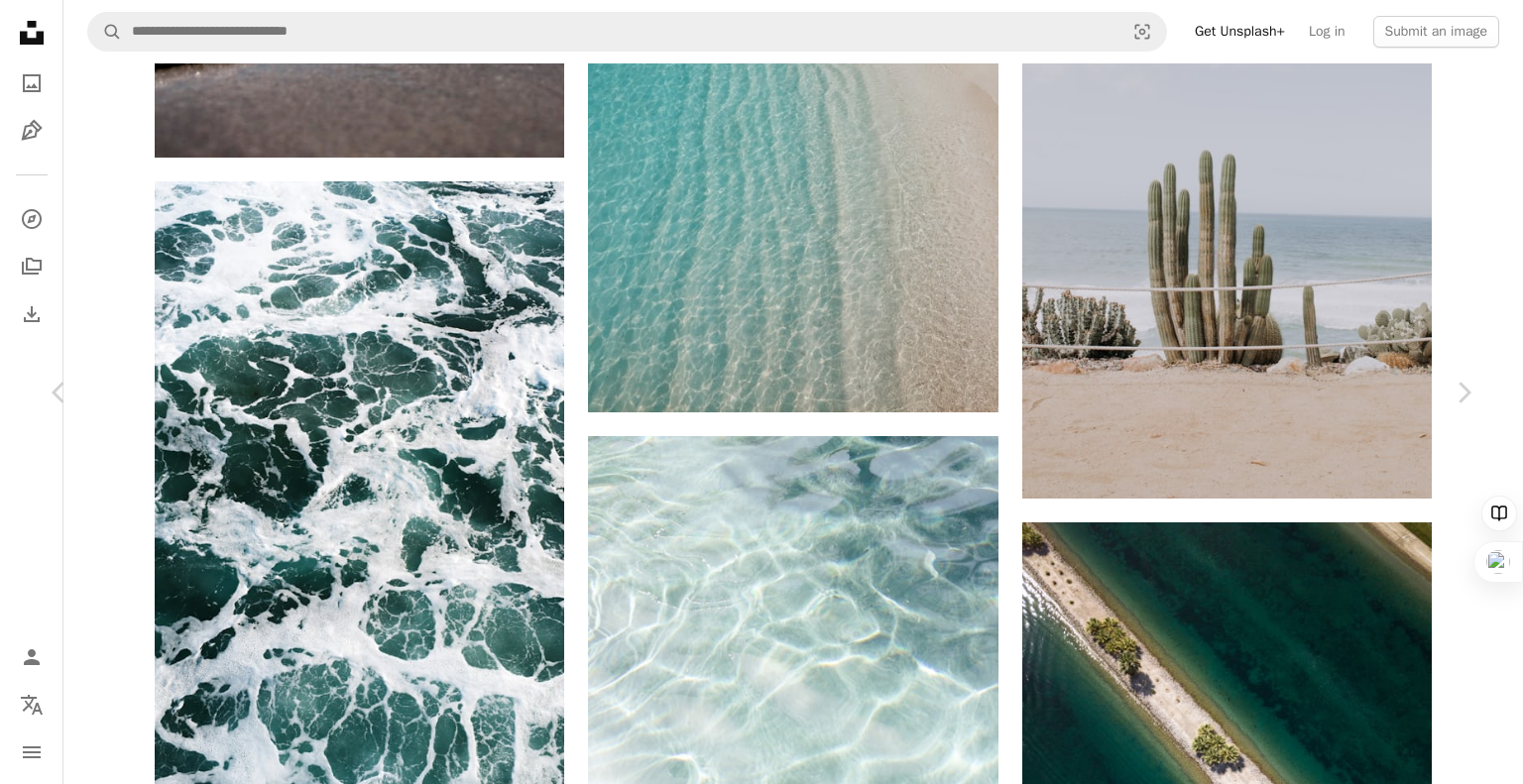 click on "An X shape" at bounding box center [20, 20] 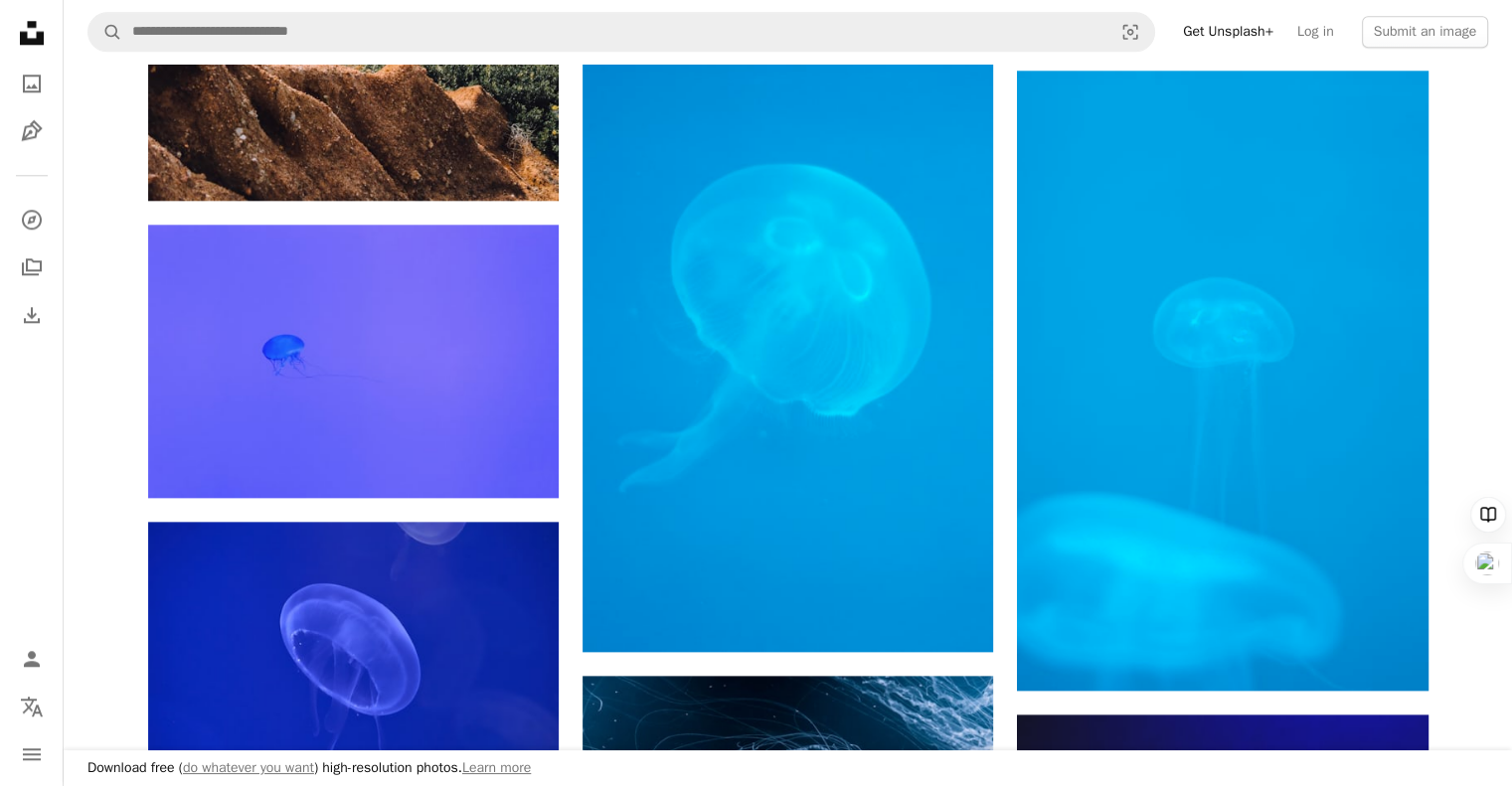 scroll, scrollTop: 0, scrollLeft: 0, axis: both 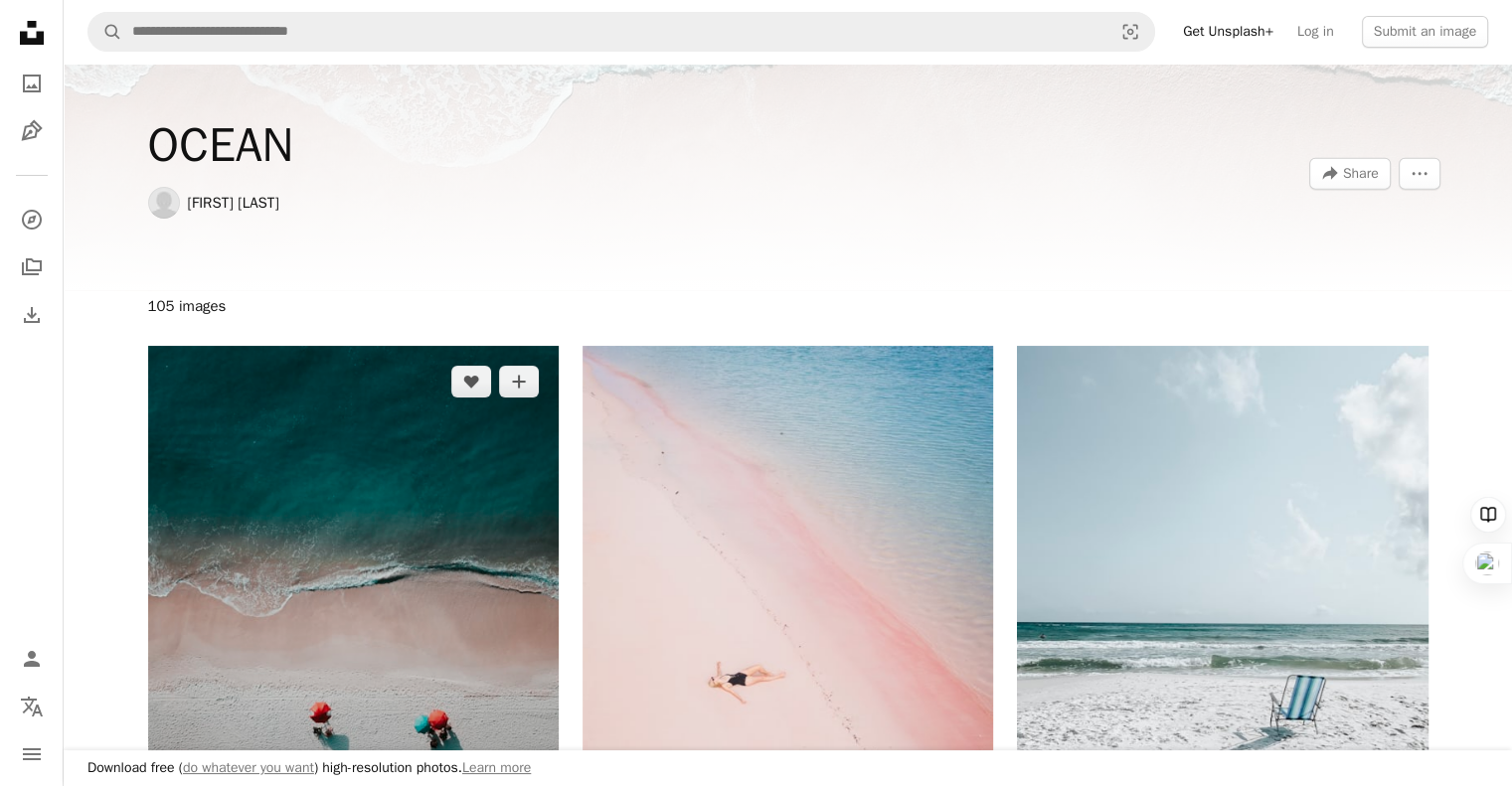 click at bounding box center (353, 619) 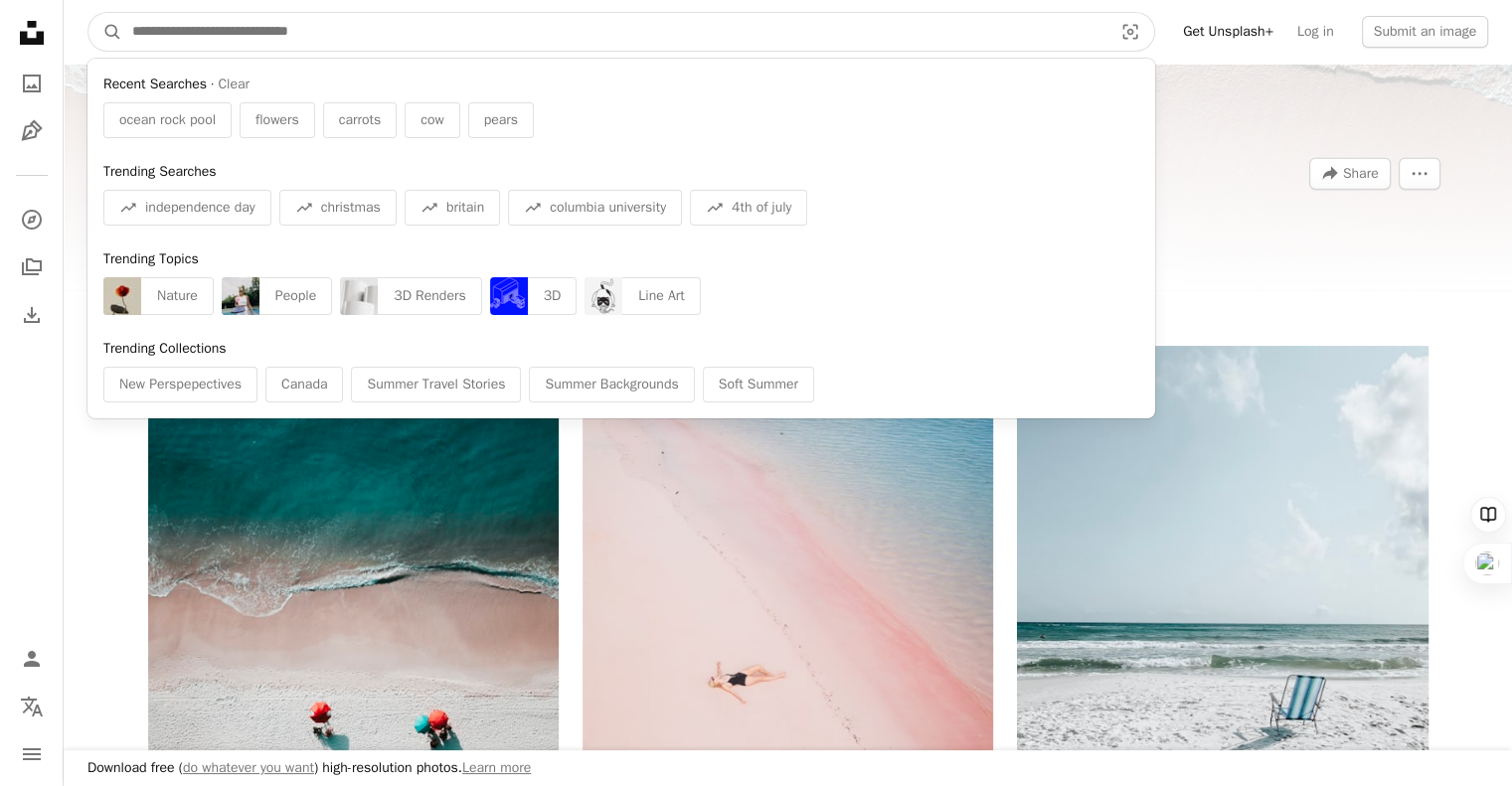 click at bounding box center [614, 32] 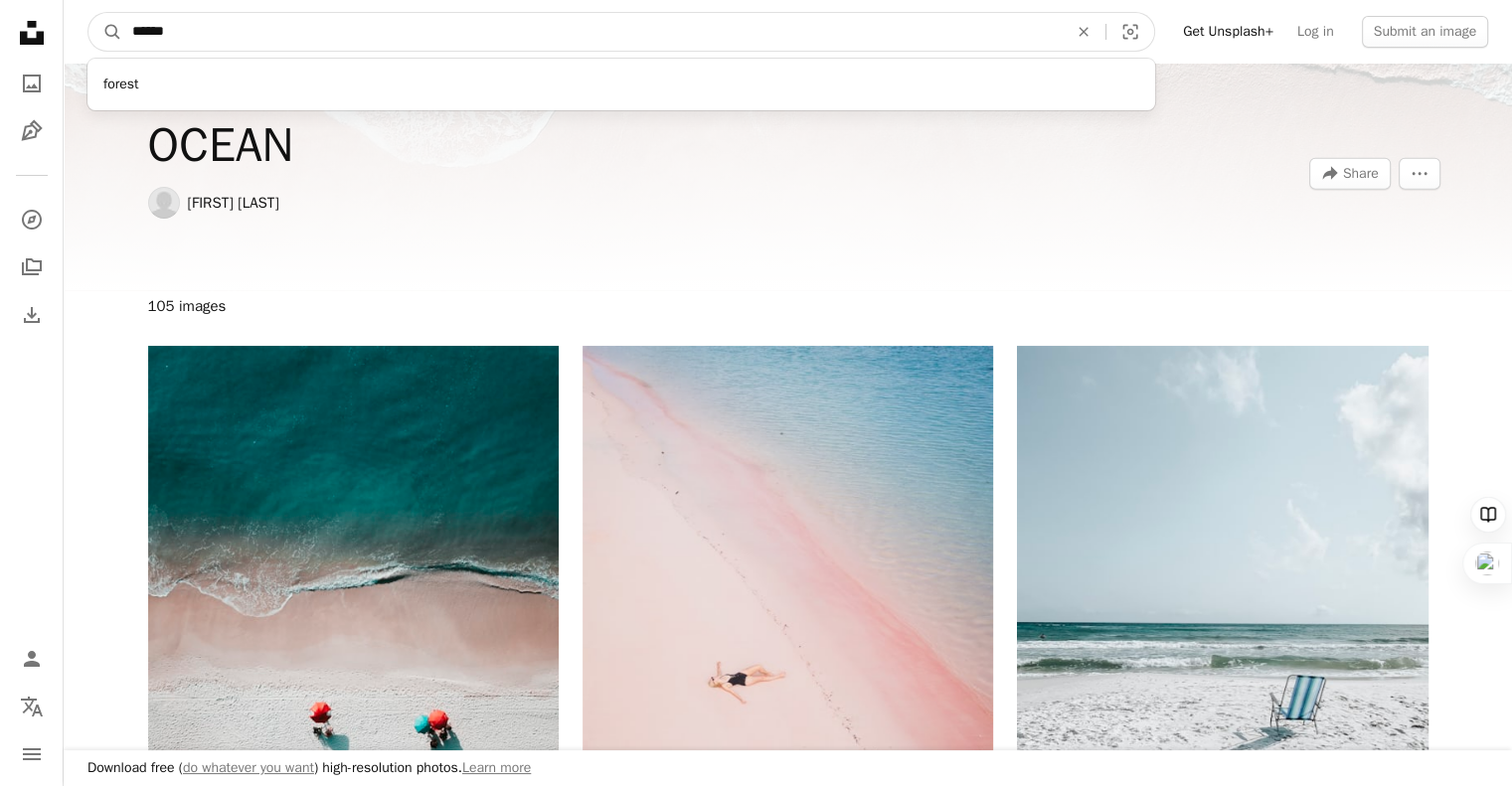type on "******" 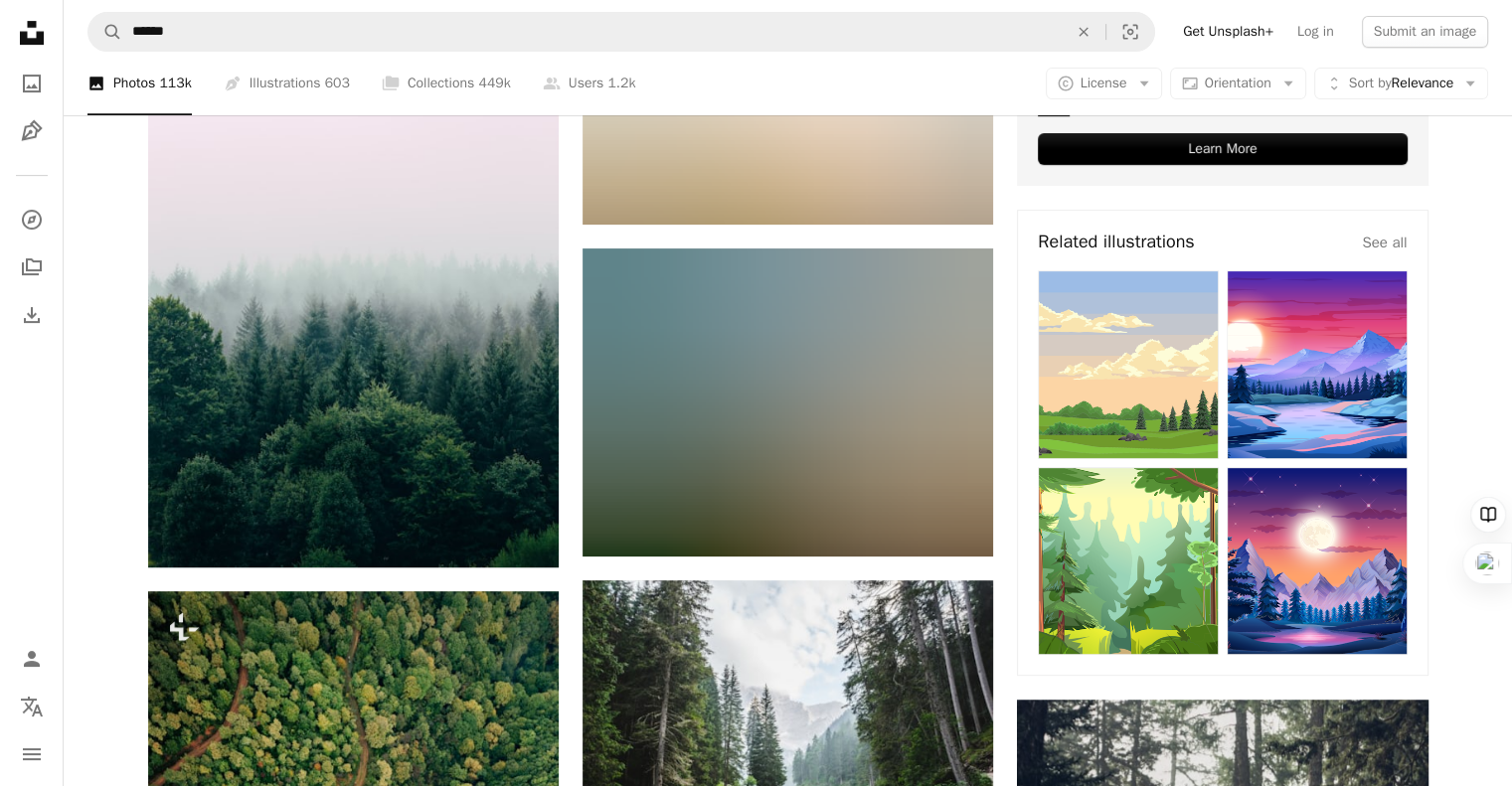 scroll, scrollTop: 887, scrollLeft: 0, axis: vertical 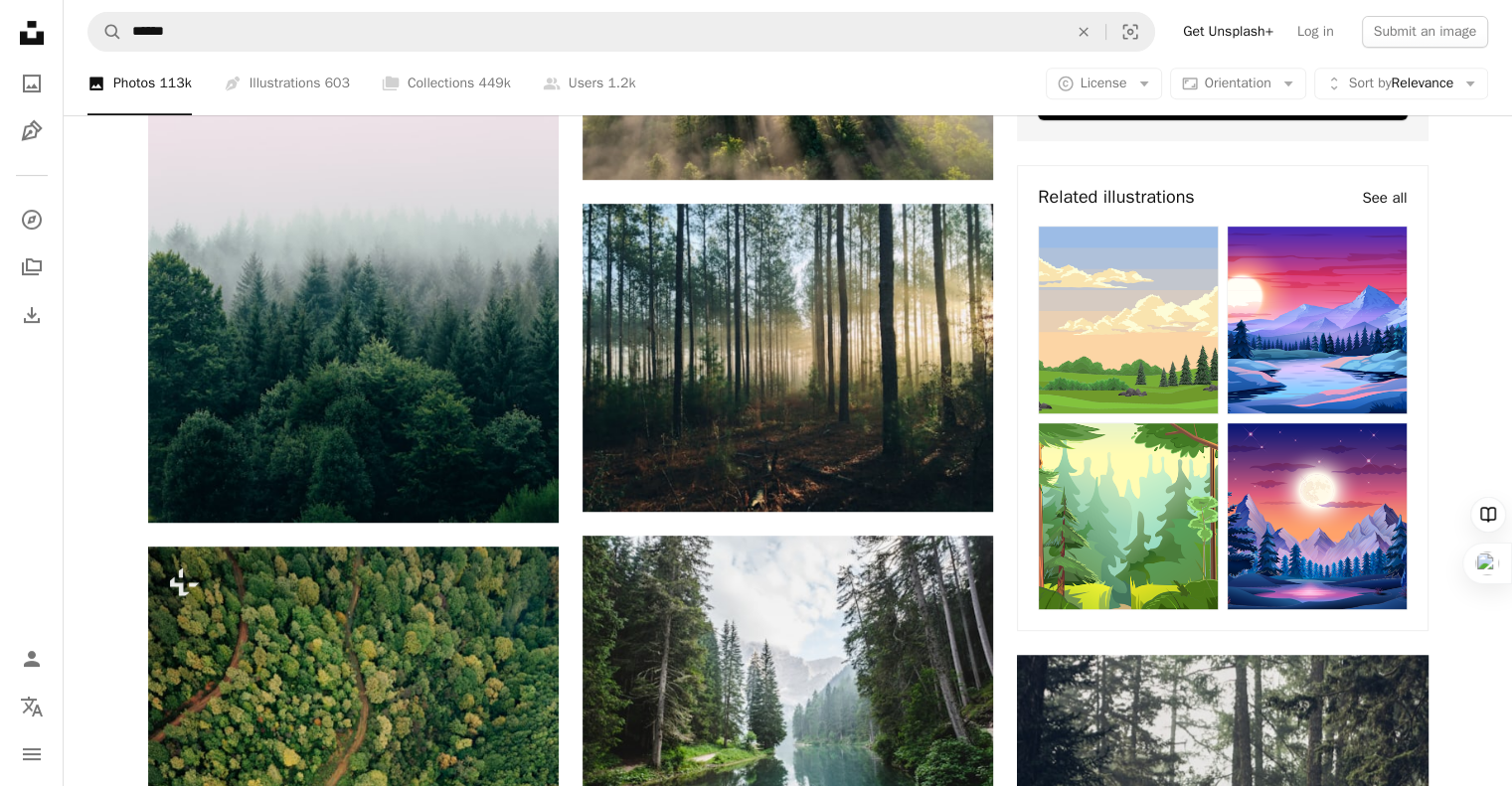 click on "See all" at bounding box center (1384, 198) 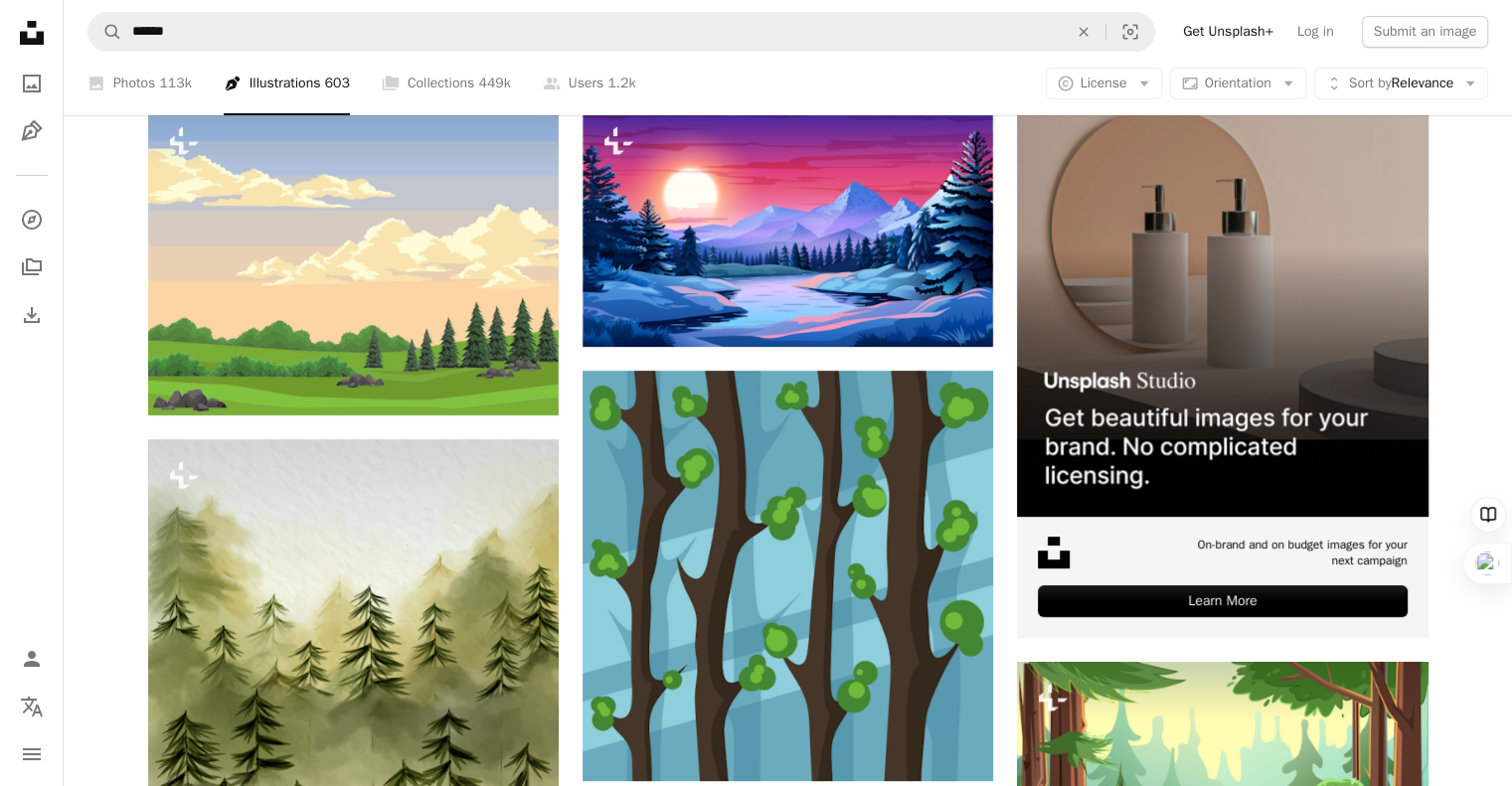 scroll, scrollTop: 375, scrollLeft: 0, axis: vertical 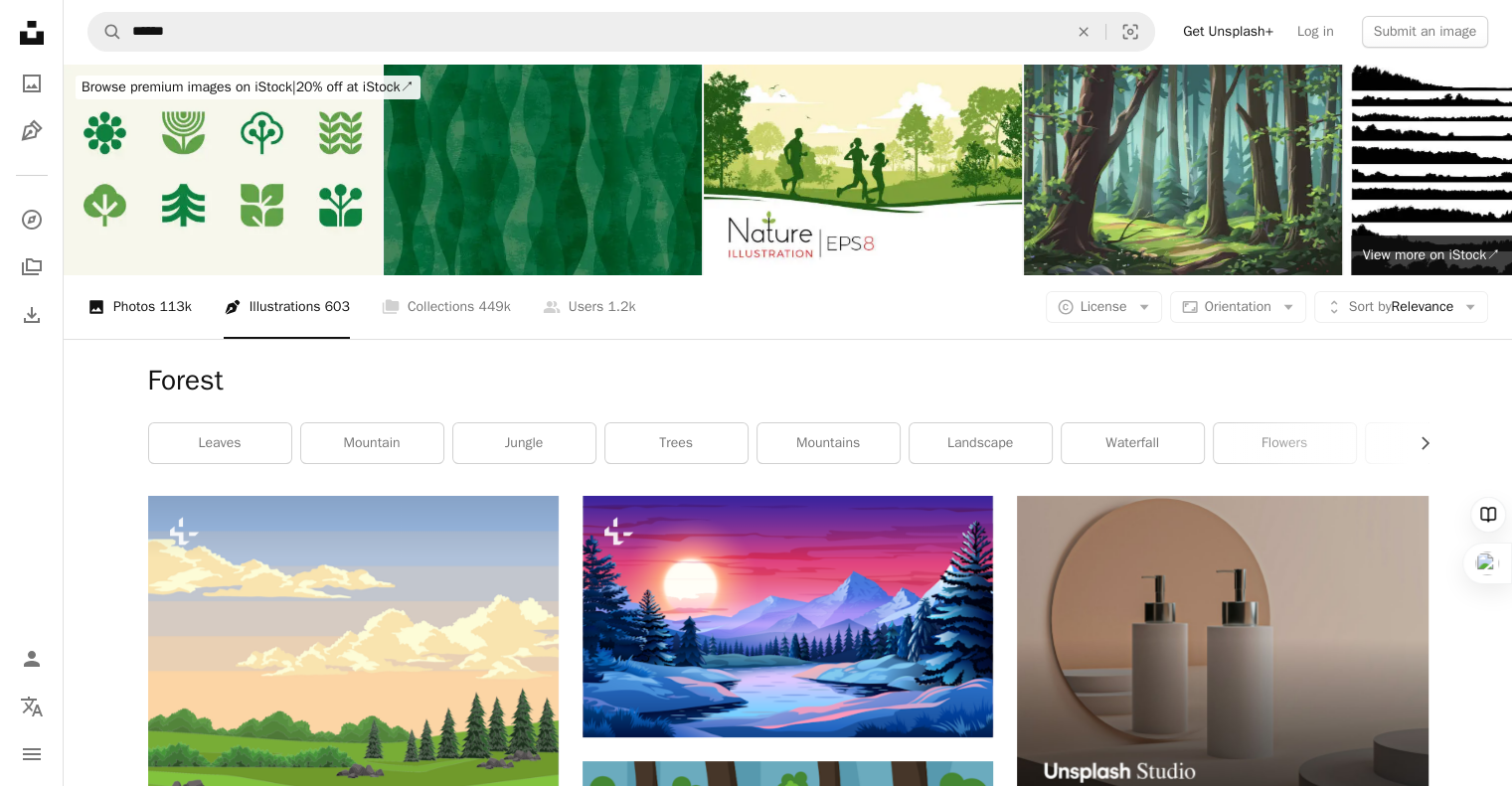 click on "A photo Photos   113k" at bounding box center [139, 307] 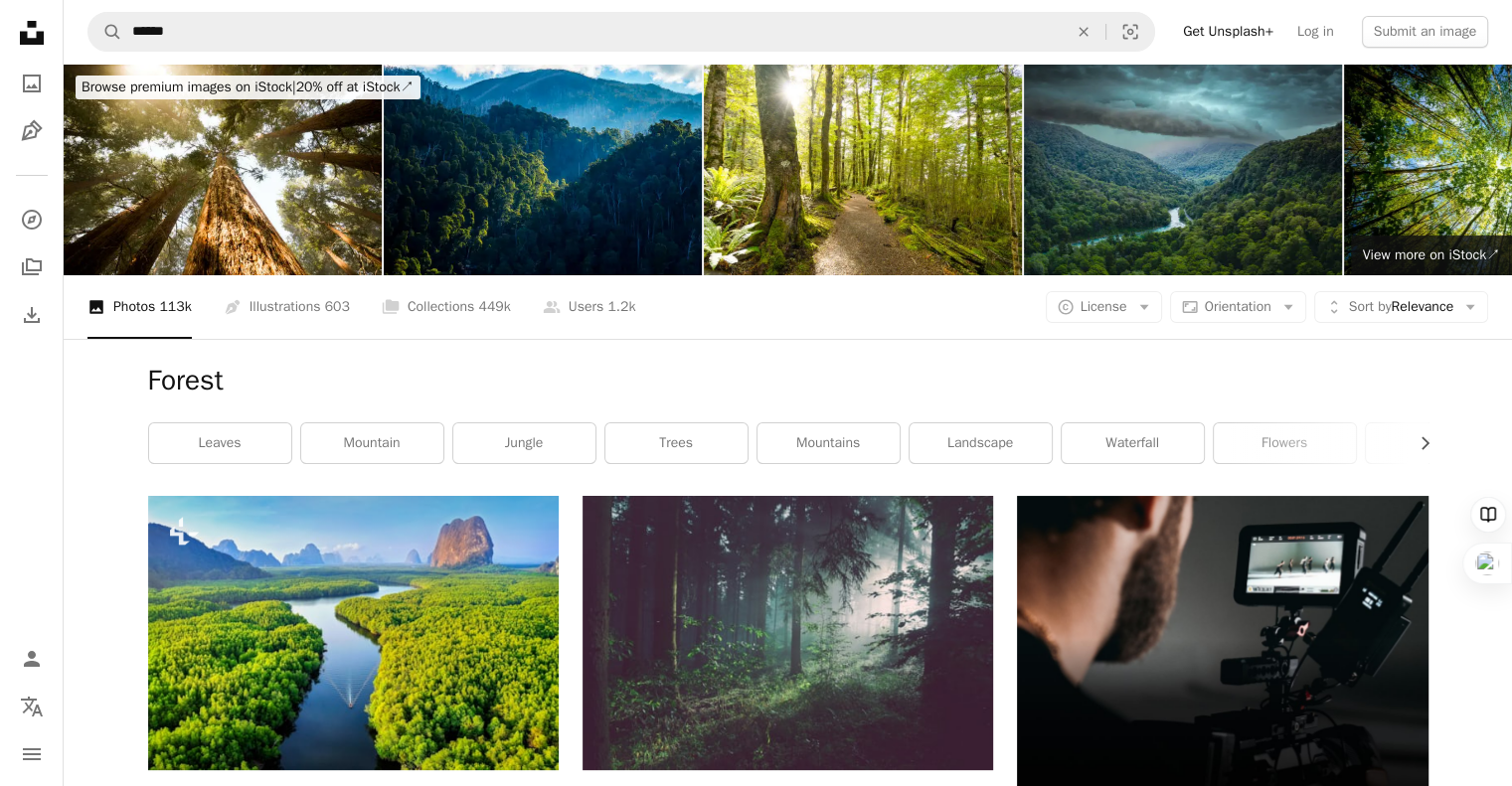 drag, startPoint x: 121, startPoint y: 309, endPoint x: 1020, endPoint y: 390, distance: 902.64168 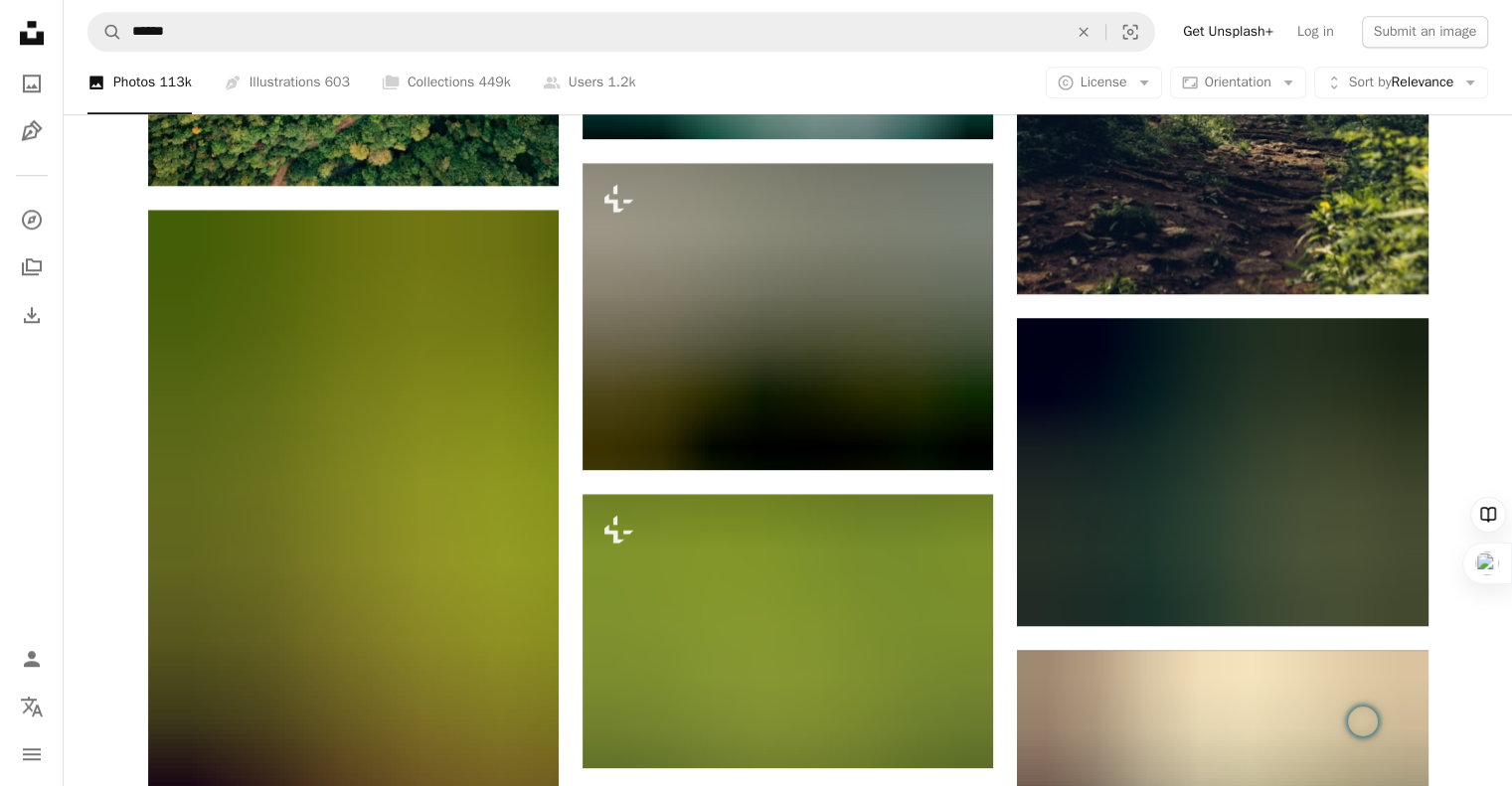 scroll, scrollTop: 1876, scrollLeft: 0, axis: vertical 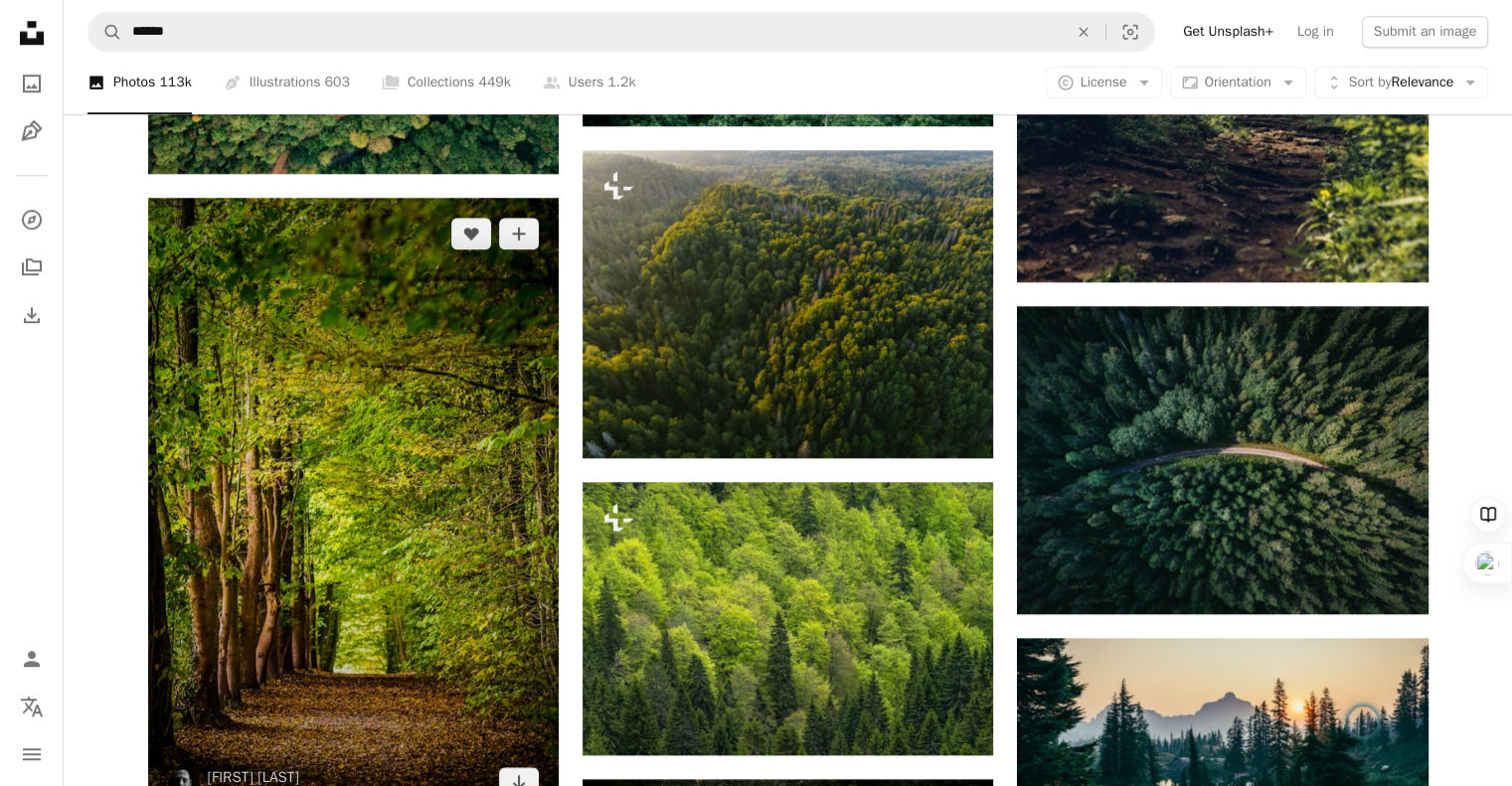 click at bounding box center [353, 509] 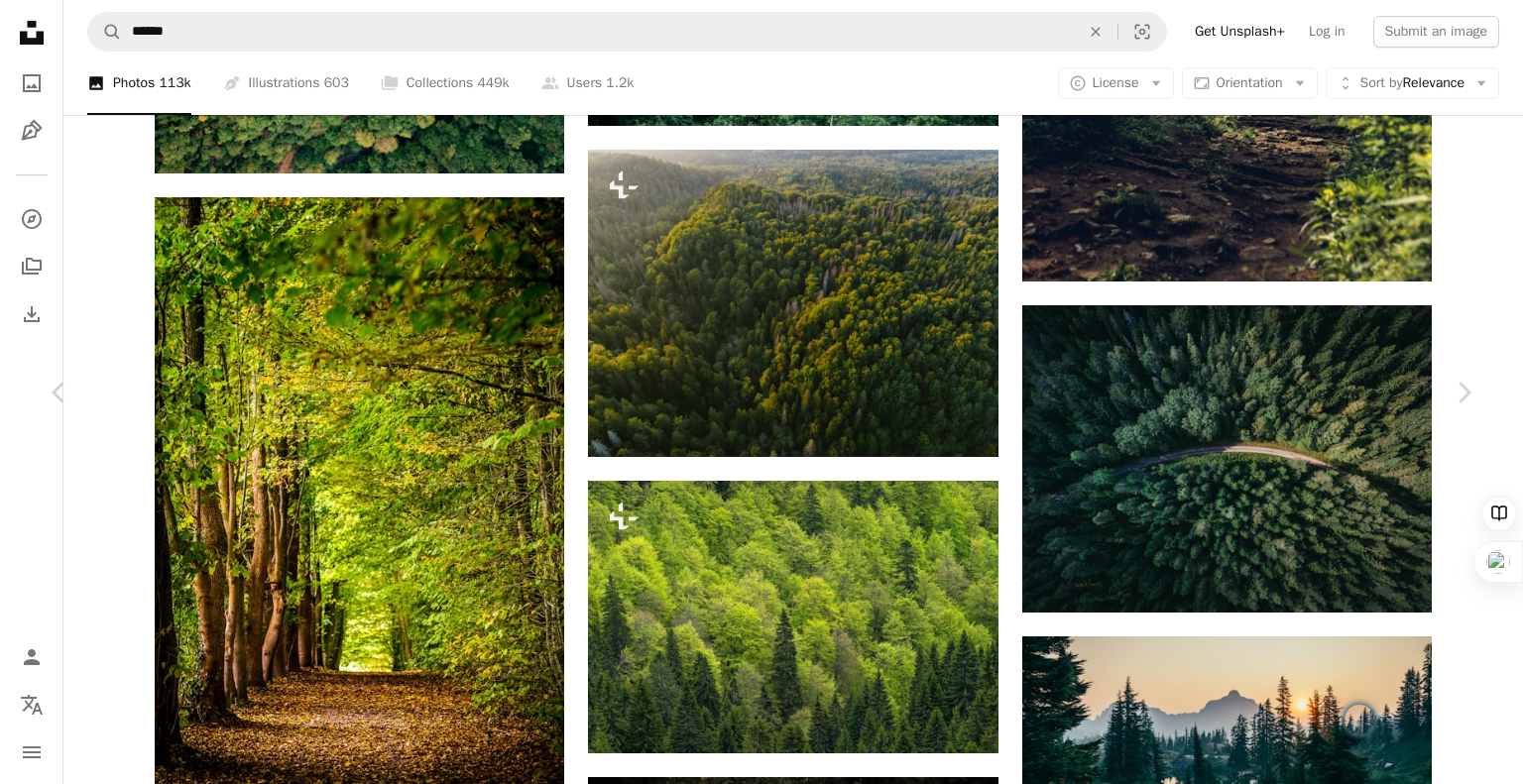 click on "An X shape" at bounding box center [20, 20] 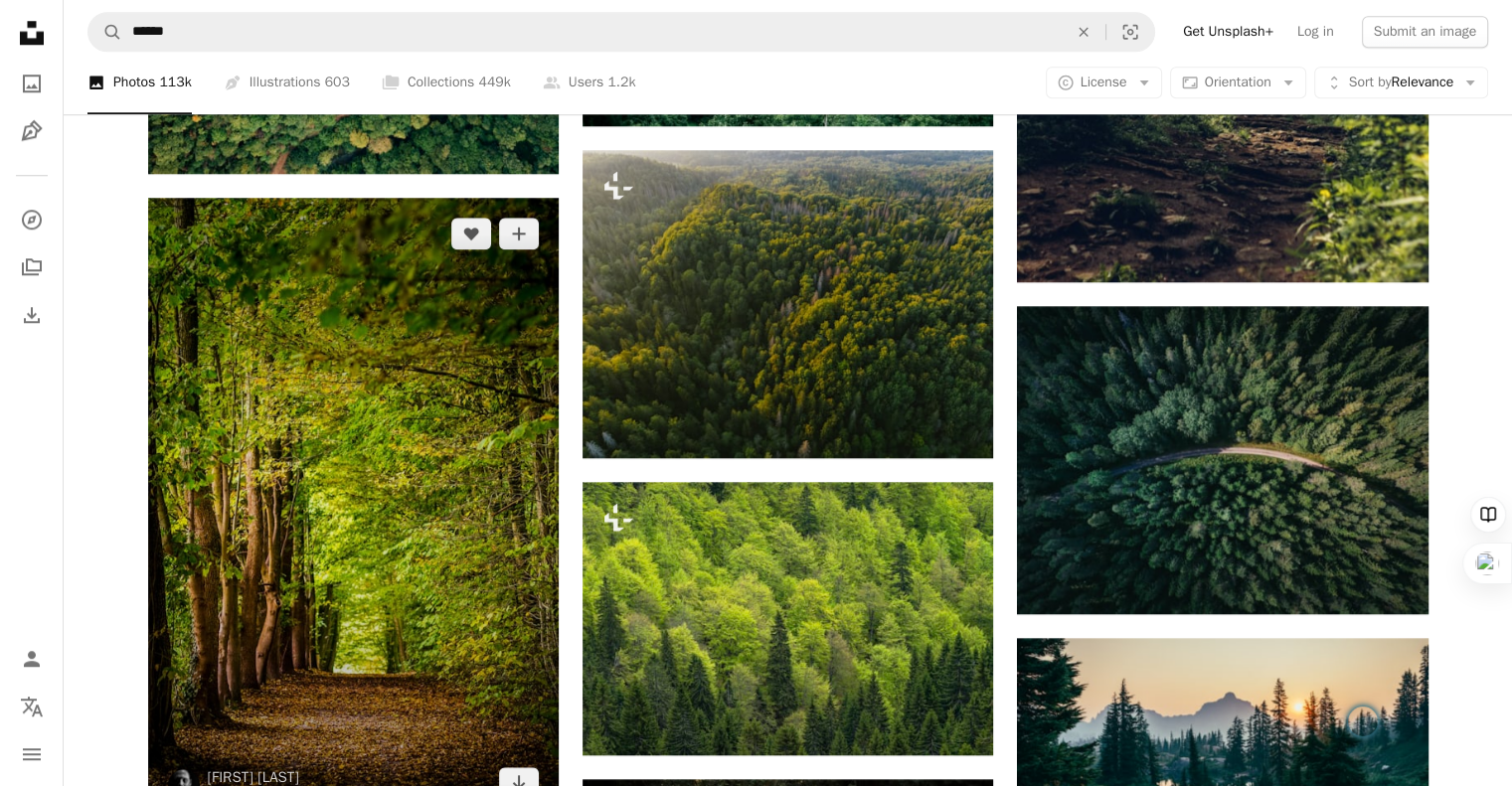 click at bounding box center (353, 509) 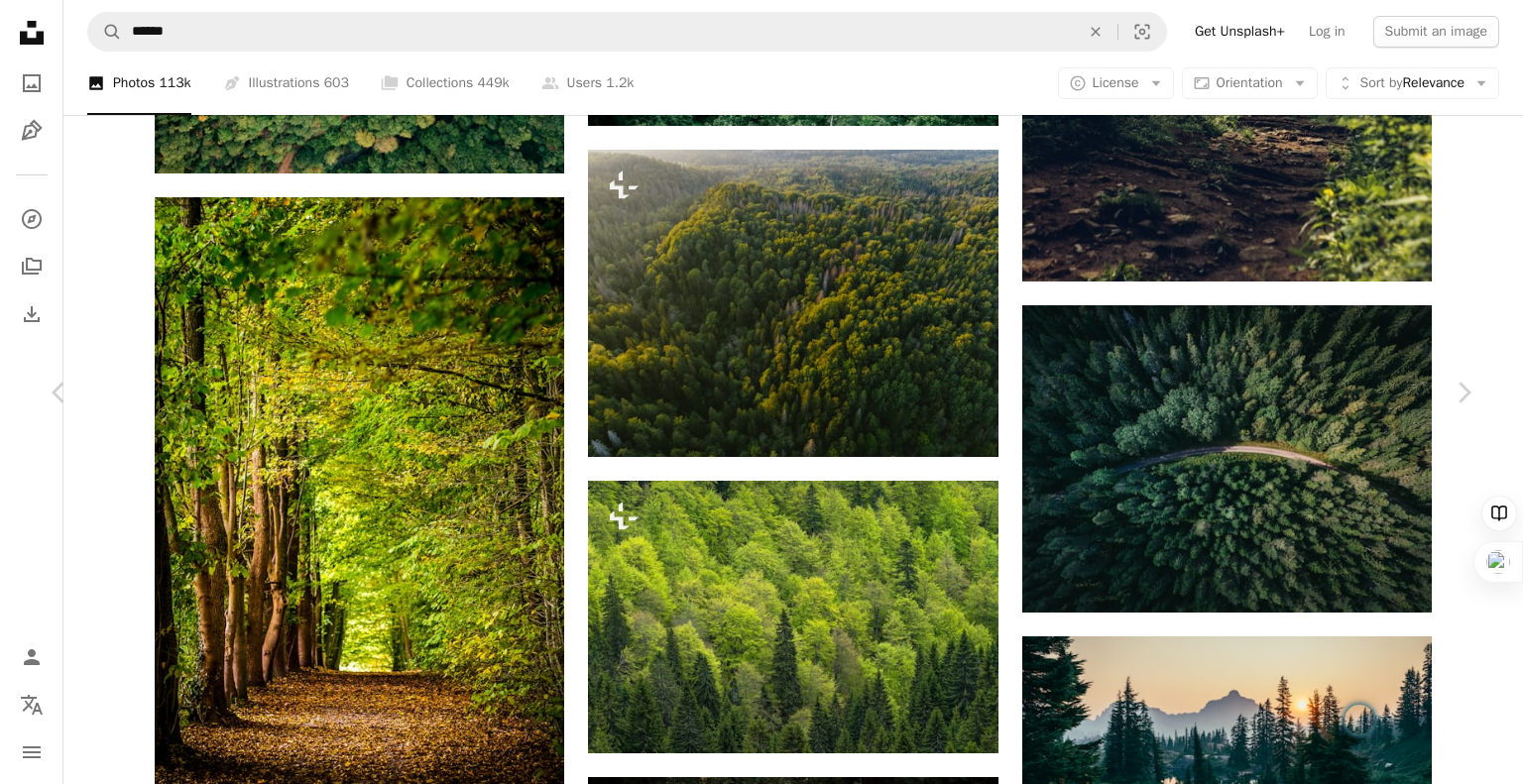 click on "An X shape" at bounding box center [20, 20] 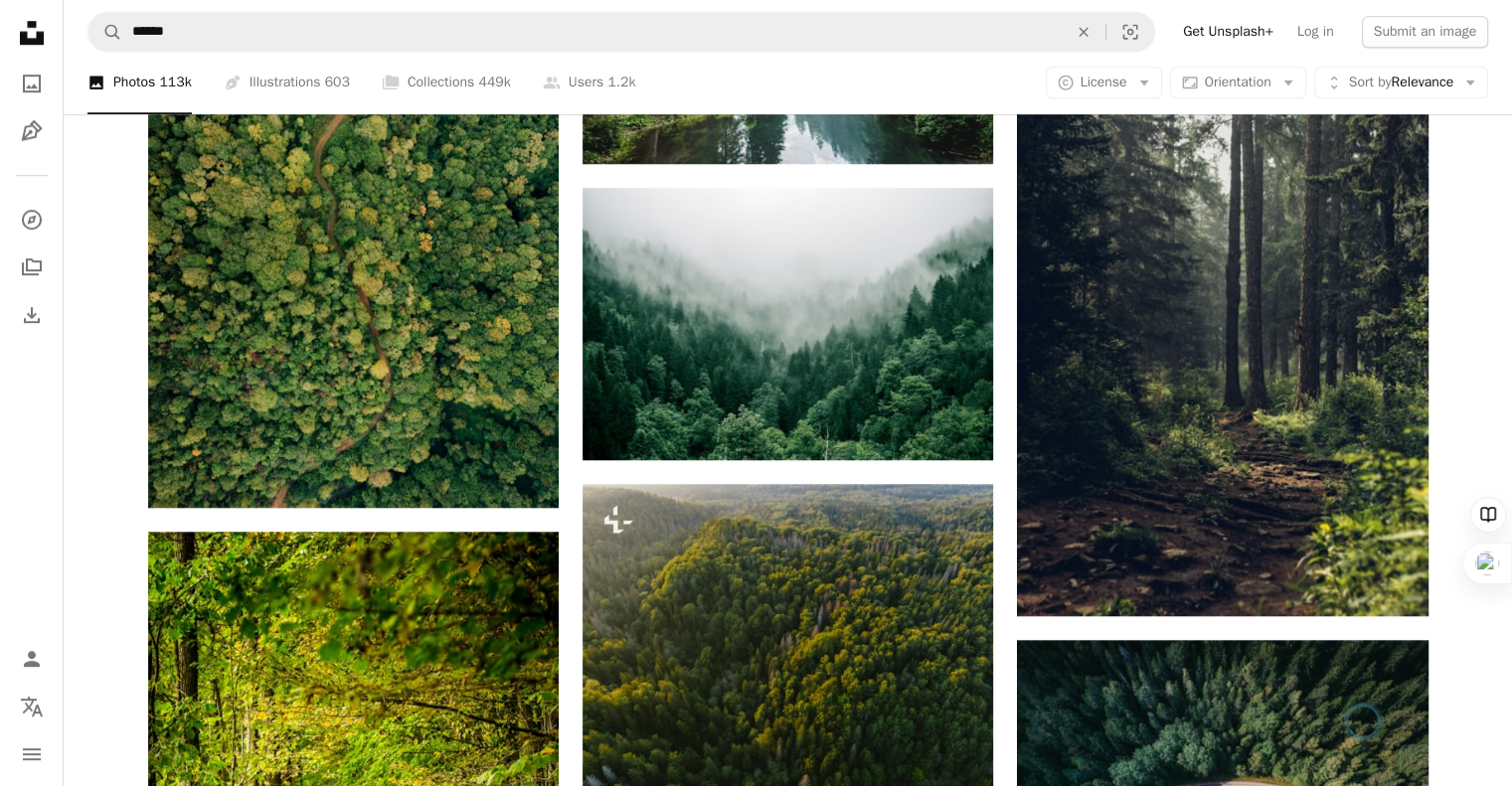 scroll, scrollTop: 0, scrollLeft: 0, axis: both 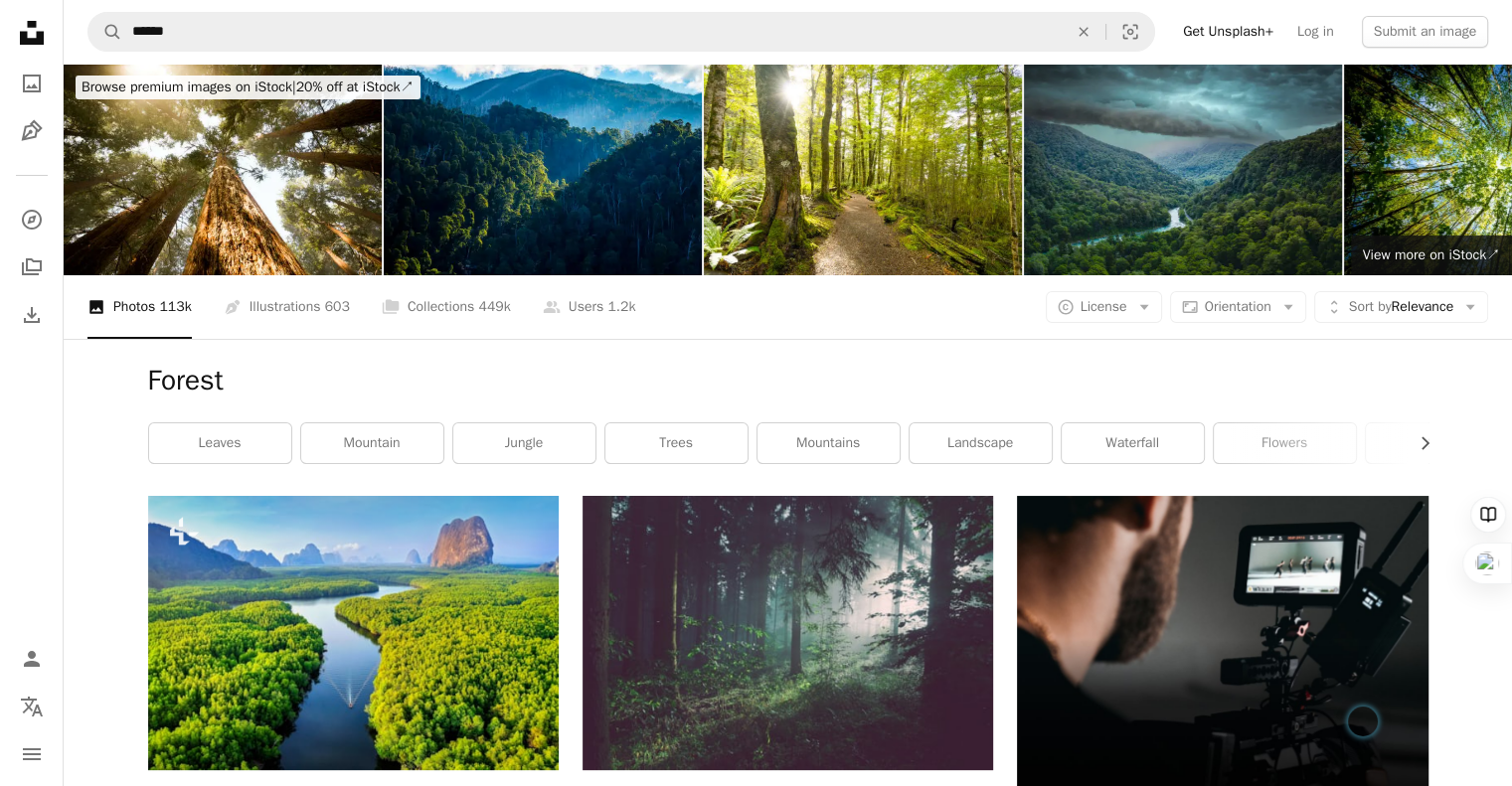 click on "leaves mountain jungle trees mountains landscape waterfall flowers river dark forest lake beach" at bounding box center [788, 443] 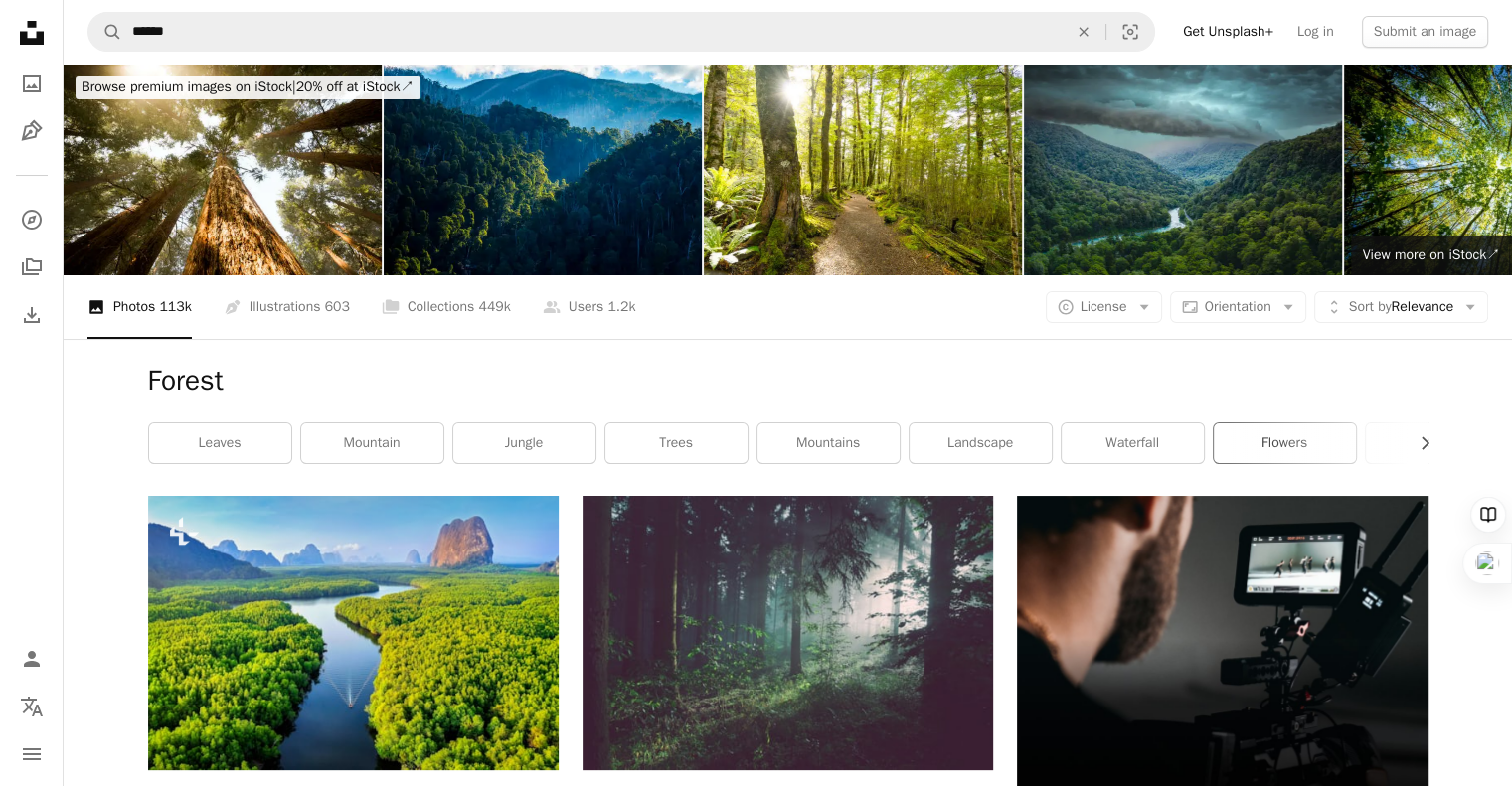 click on "flowers" at bounding box center [1284, 443] 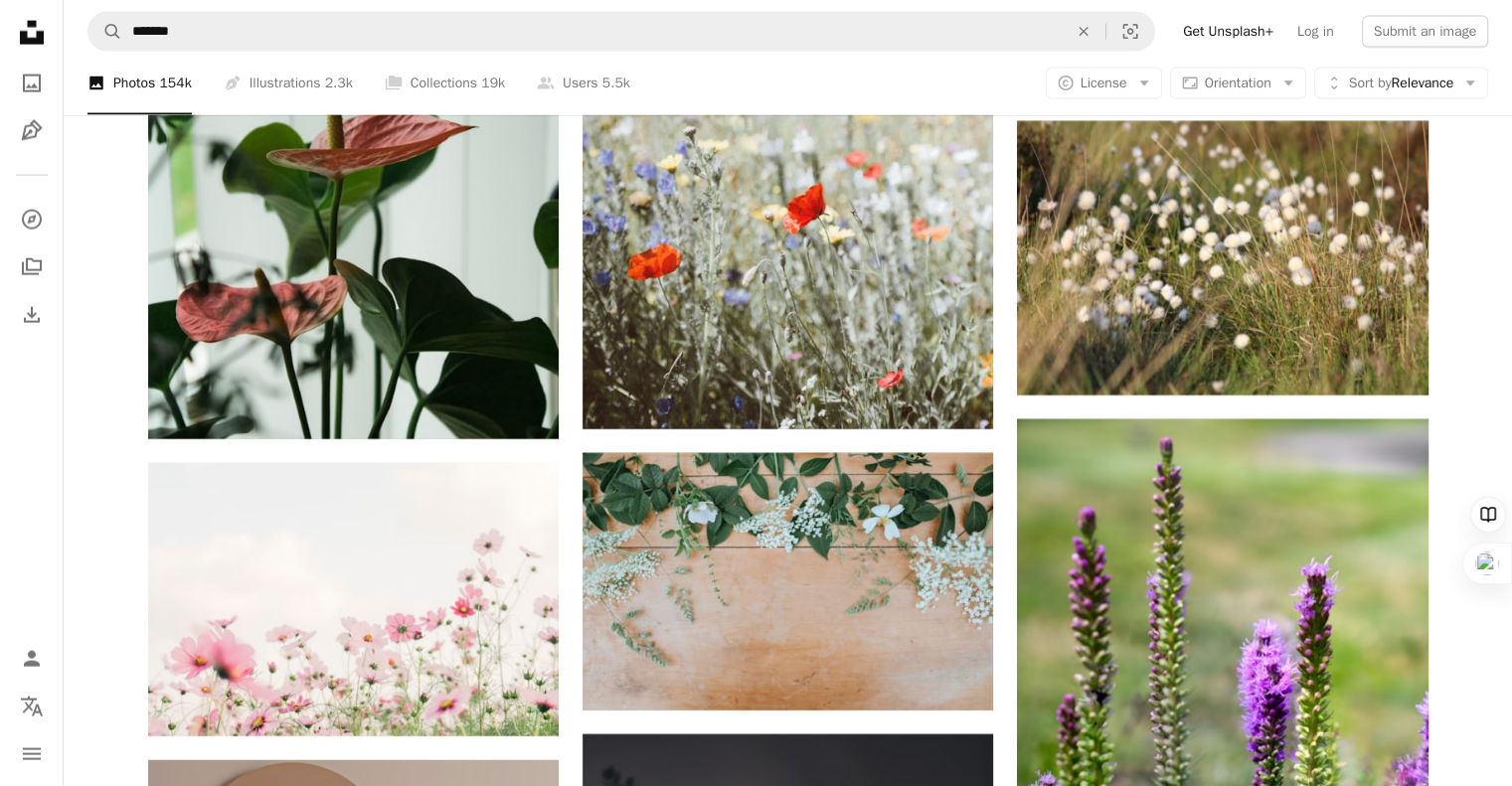 scroll, scrollTop: 0, scrollLeft: 0, axis: both 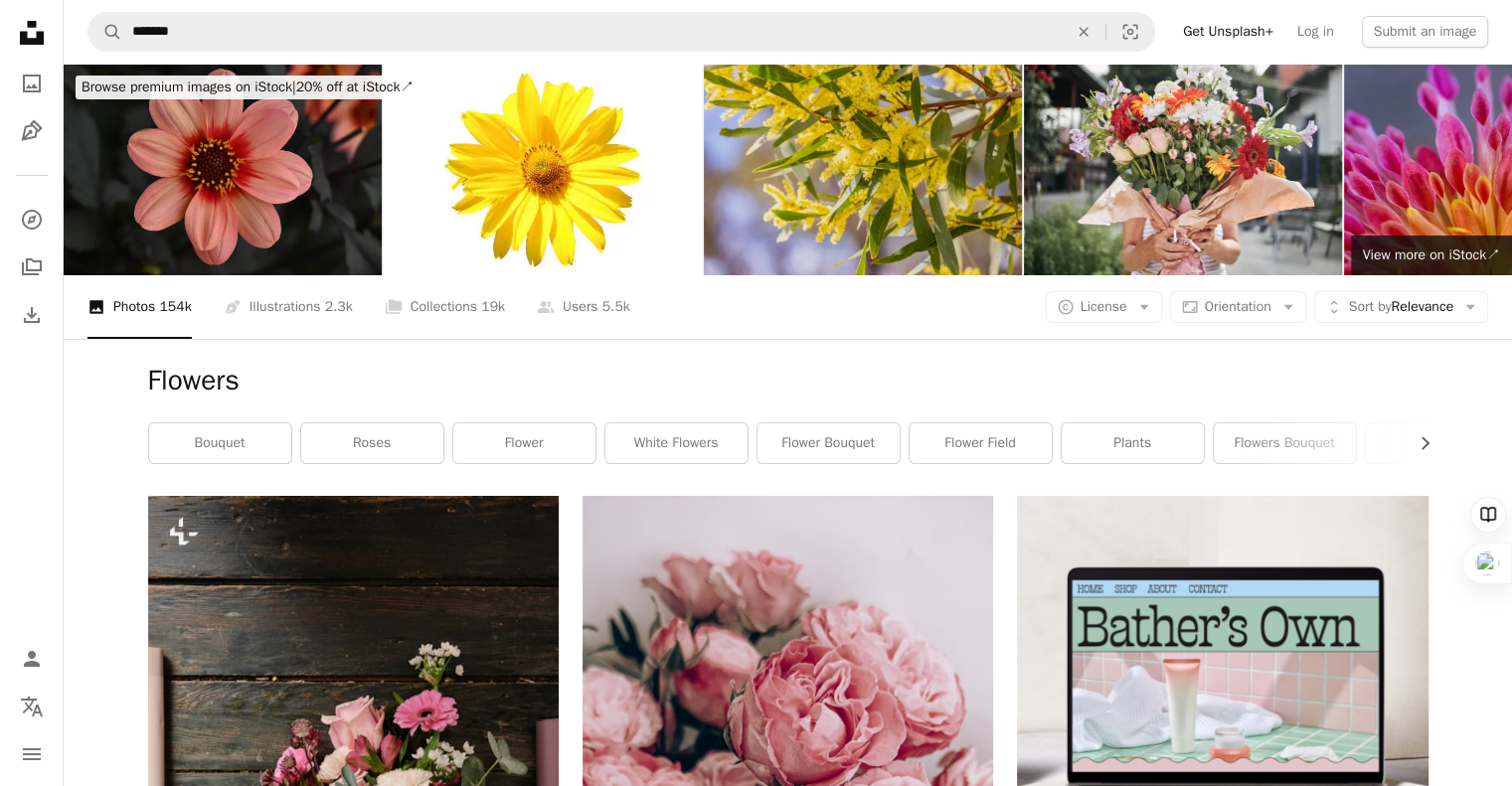 click at bounding box center (863, 169) 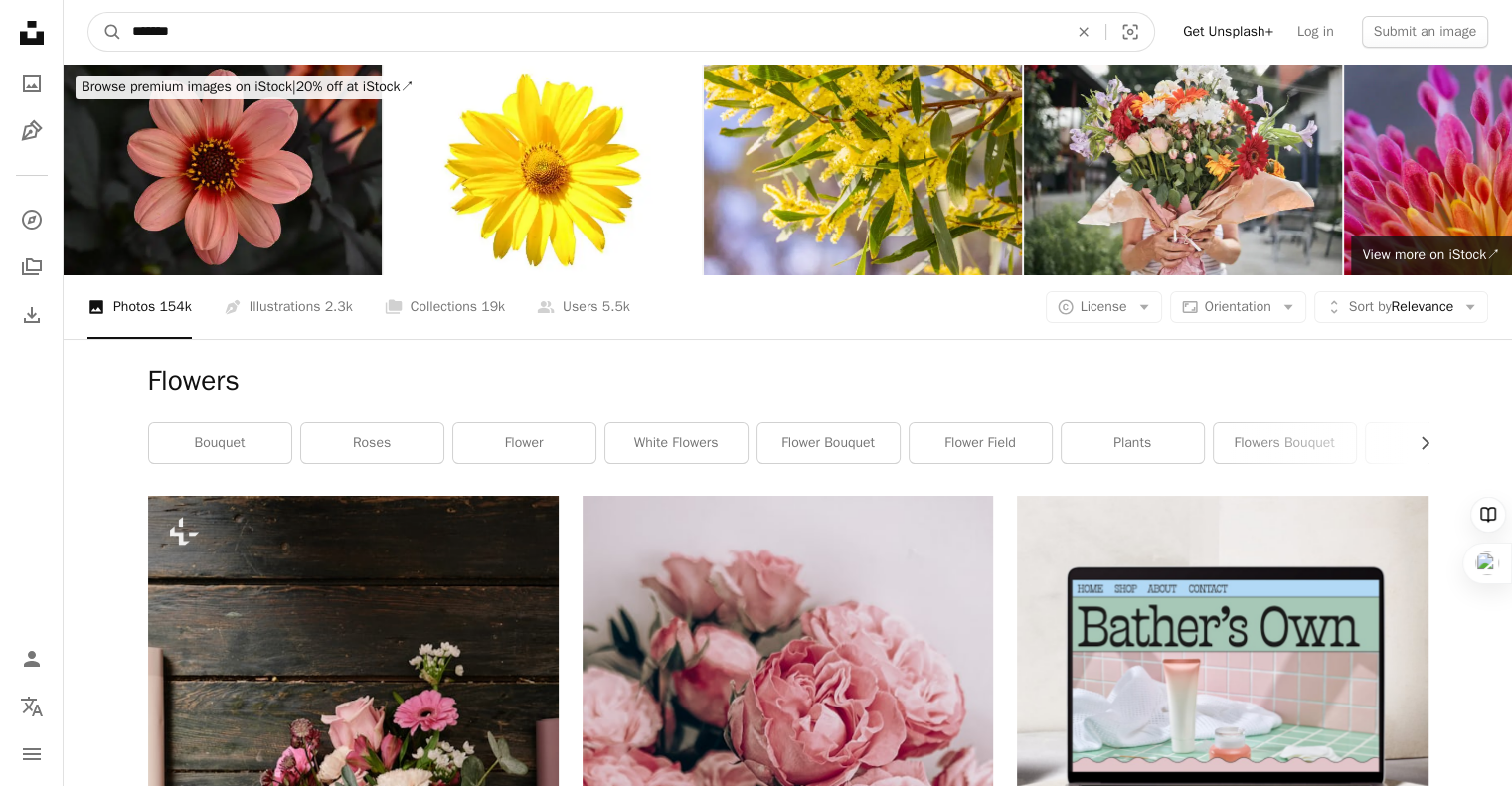 drag, startPoint x: 294, startPoint y: 25, endPoint x: 0, endPoint y: 78, distance: 298.739 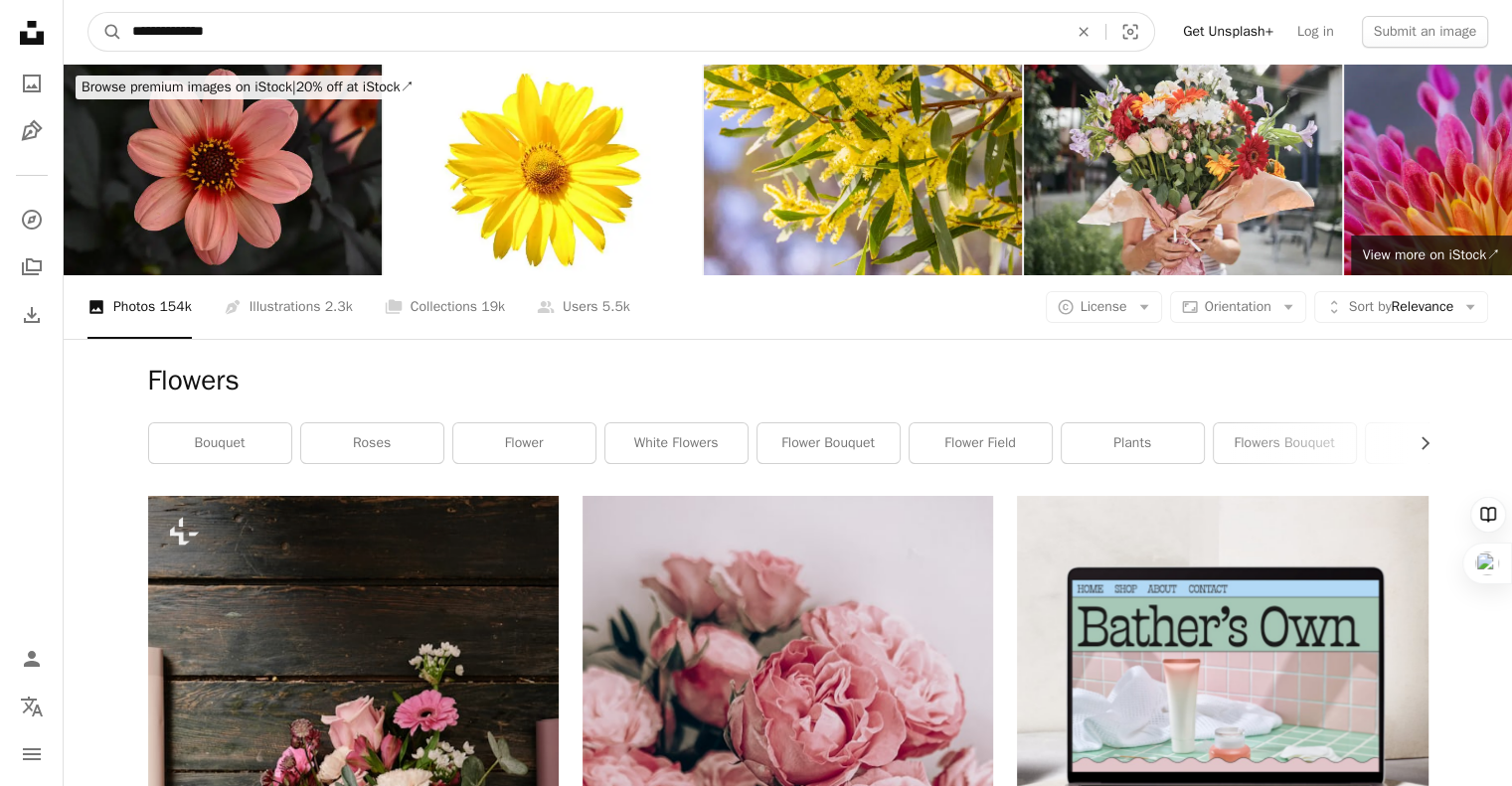 type on "**********" 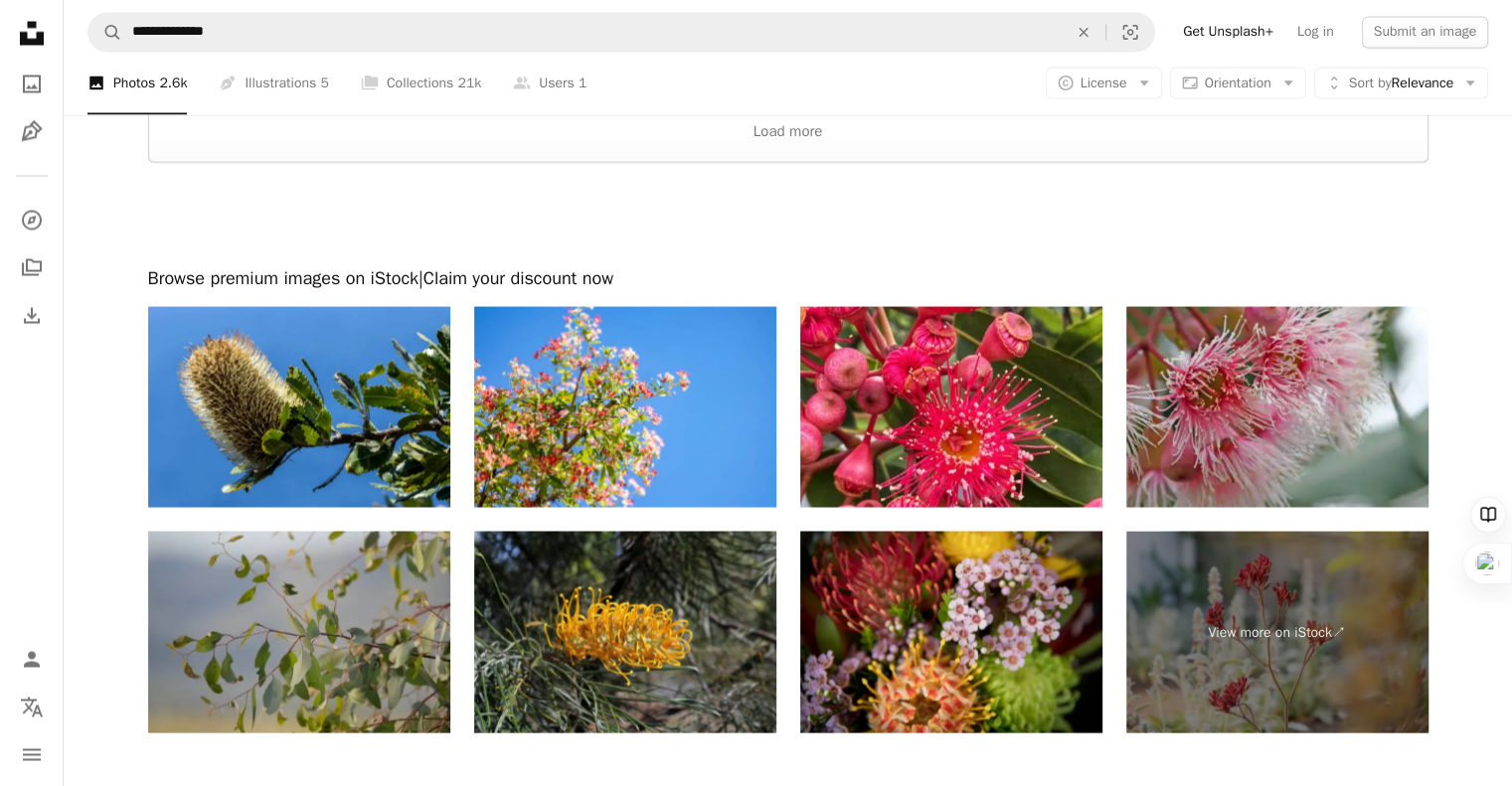 scroll, scrollTop: 3741, scrollLeft: 0, axis: vertical 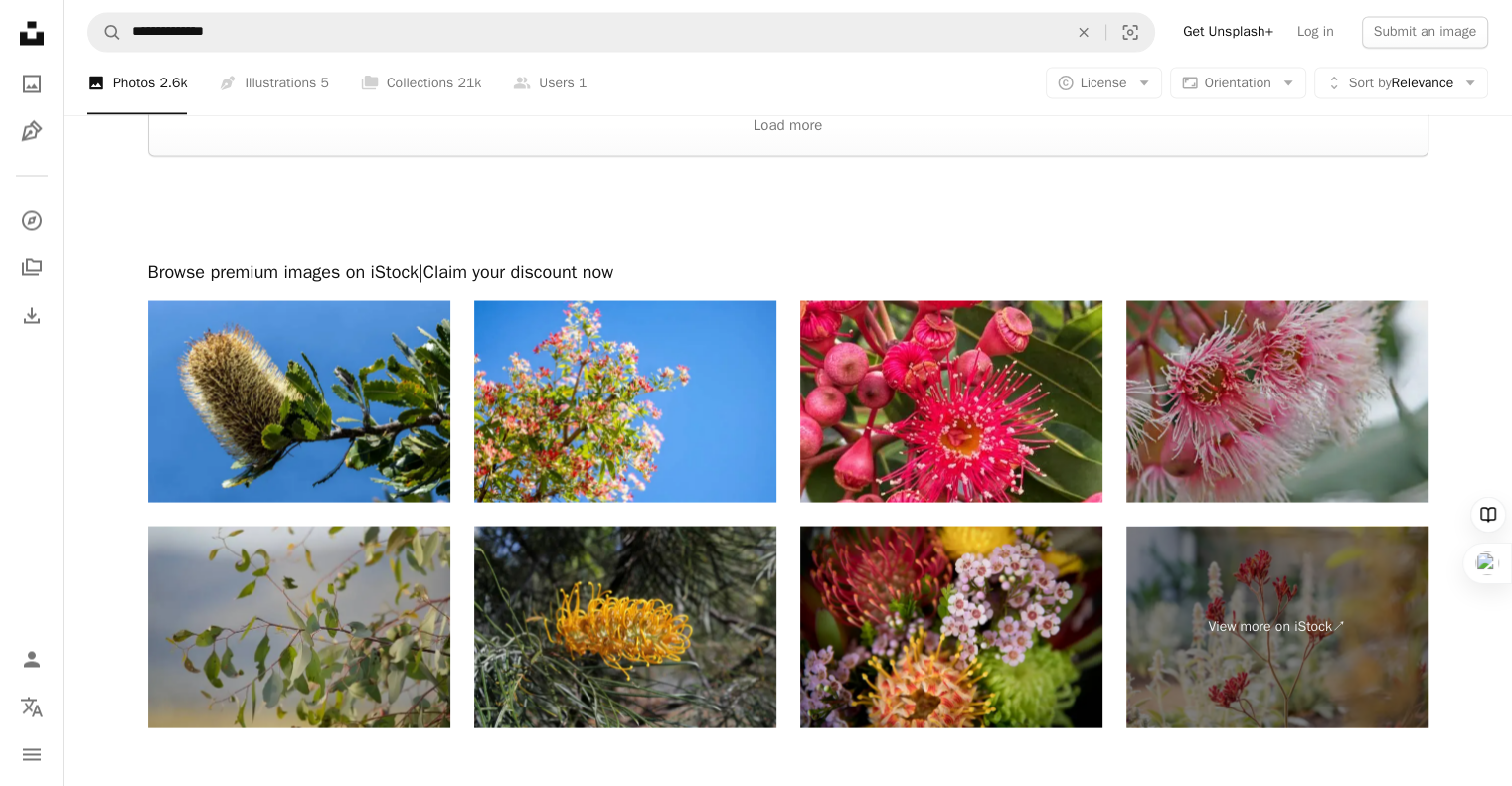 click at bounding box center (1277, 400) 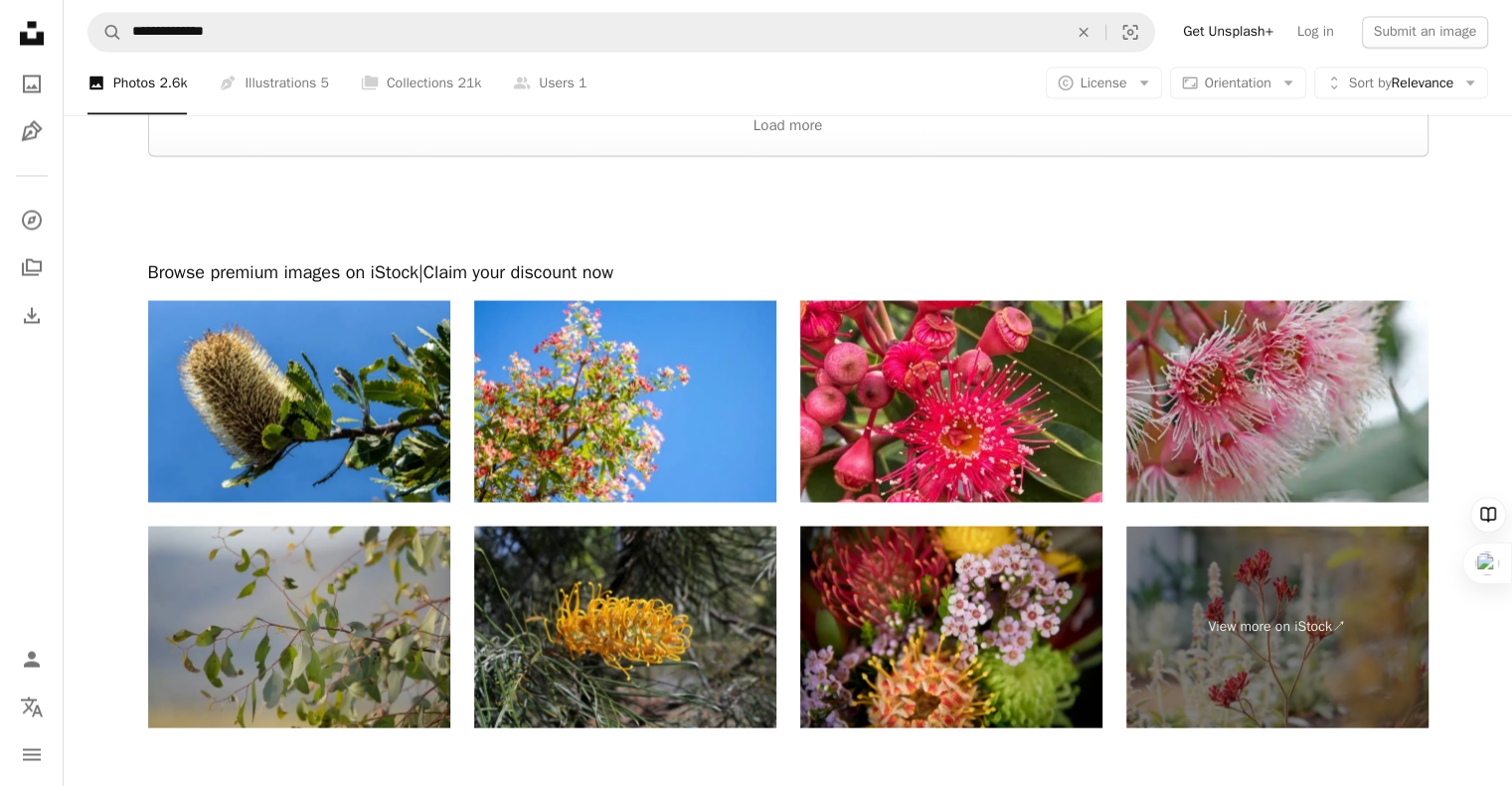 click on "Unsplash logo Unsplash Home" 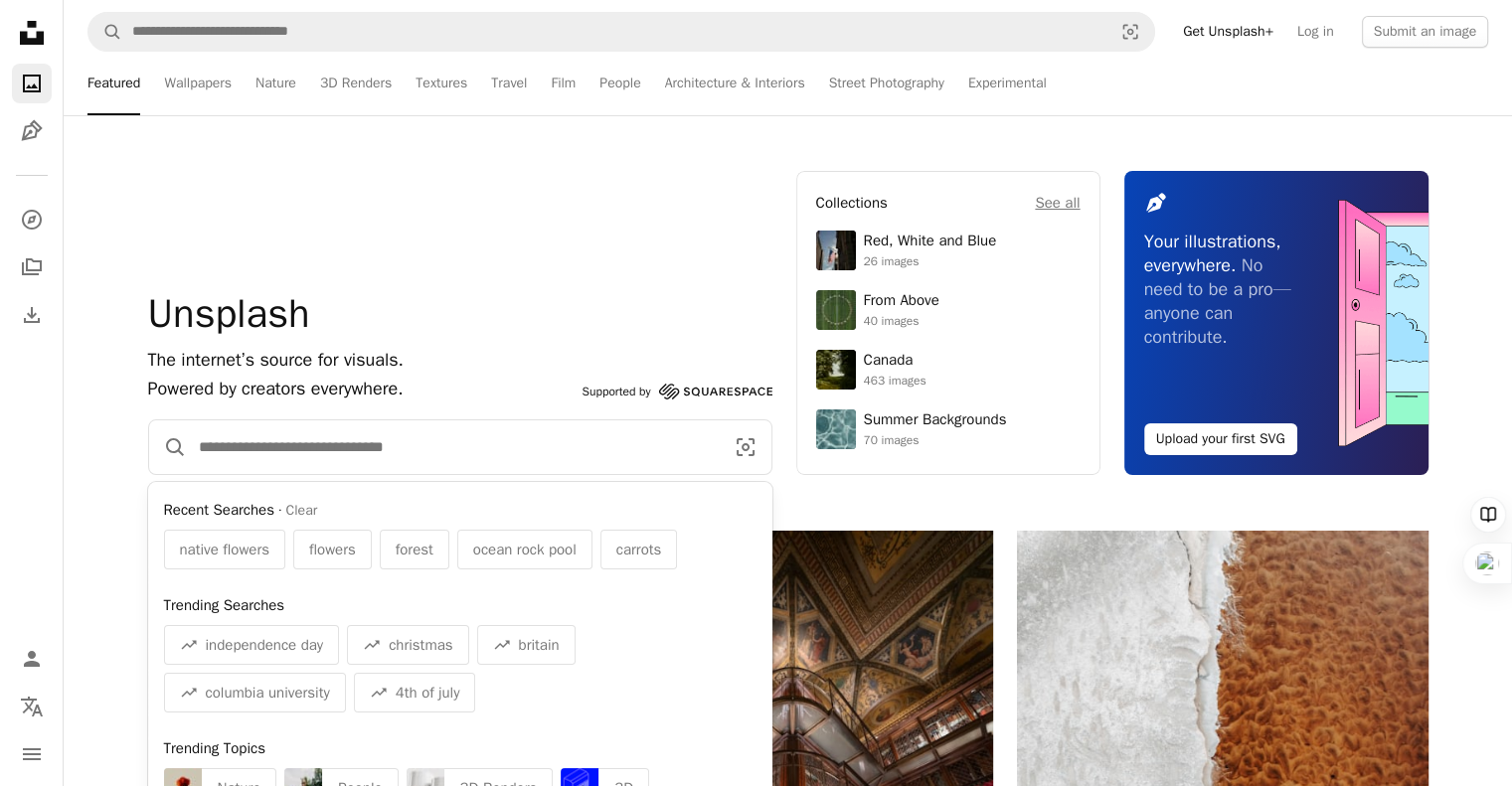 click at bounding box center [453, 447] 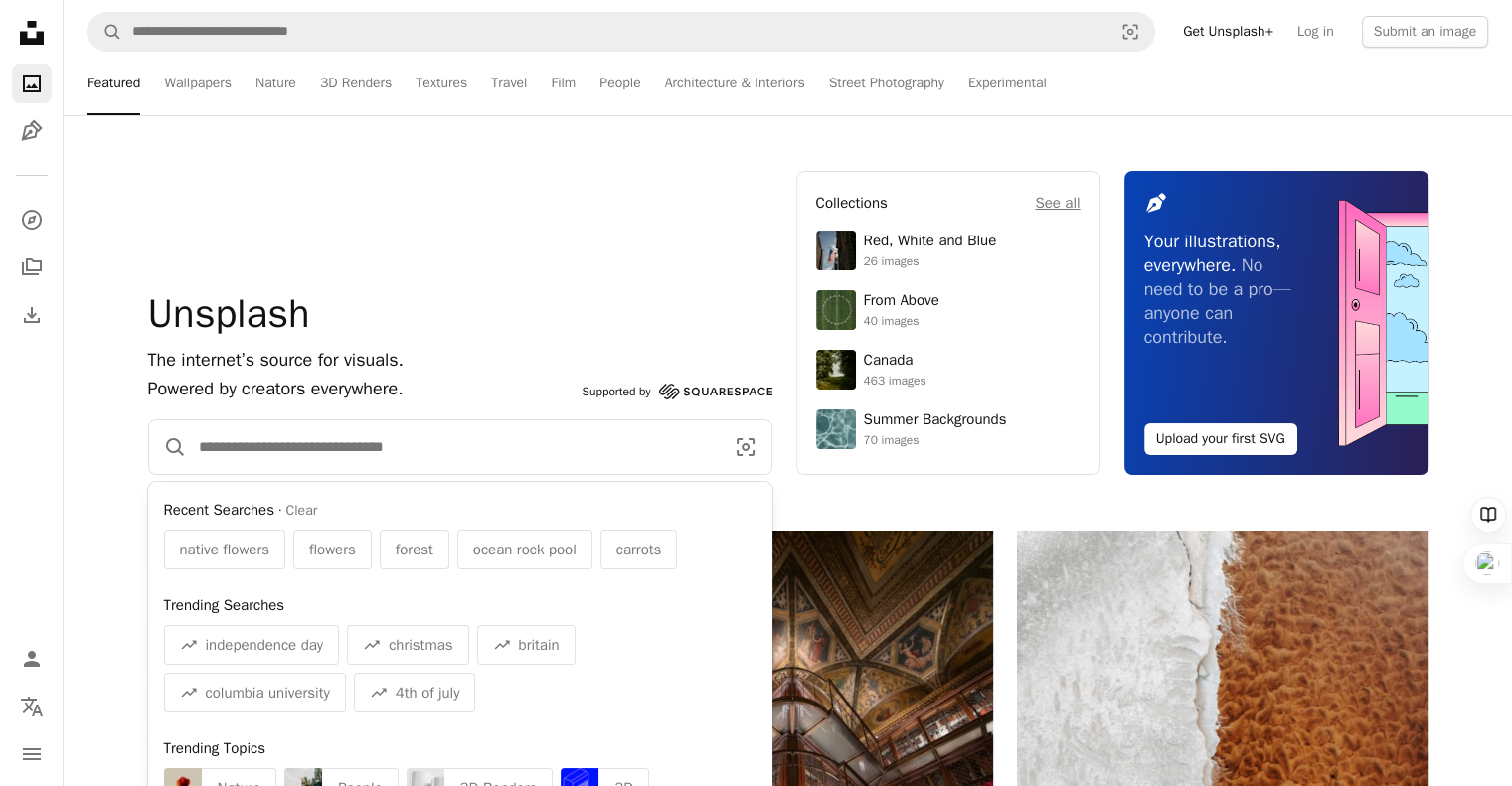 scroll, scrollTop: 688, scrollLeft: 0, axis: vertical 